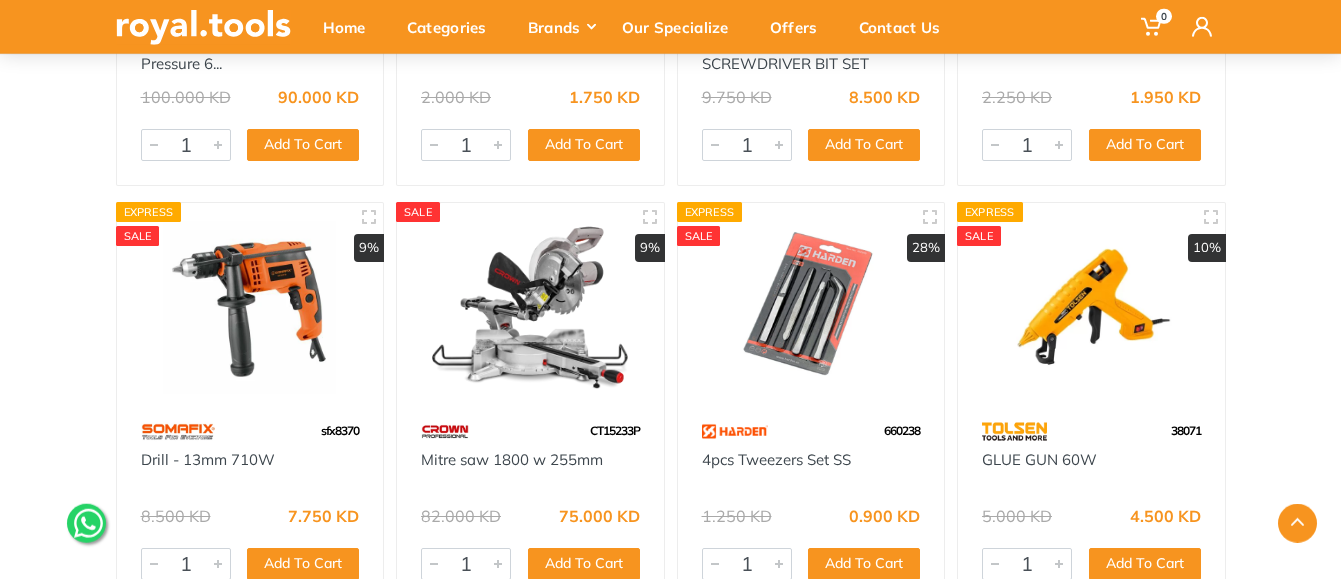 scroll, scrollTop: 36720, scrollLeft: 0, axis: vertical 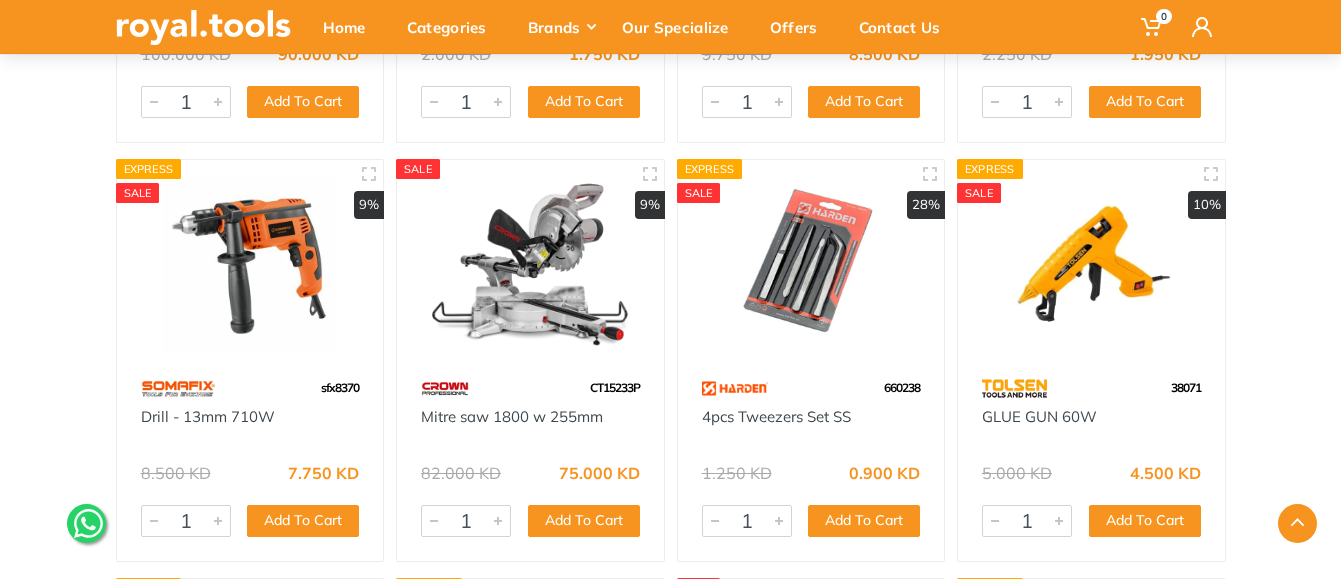 click at bounding box center (530, 264) 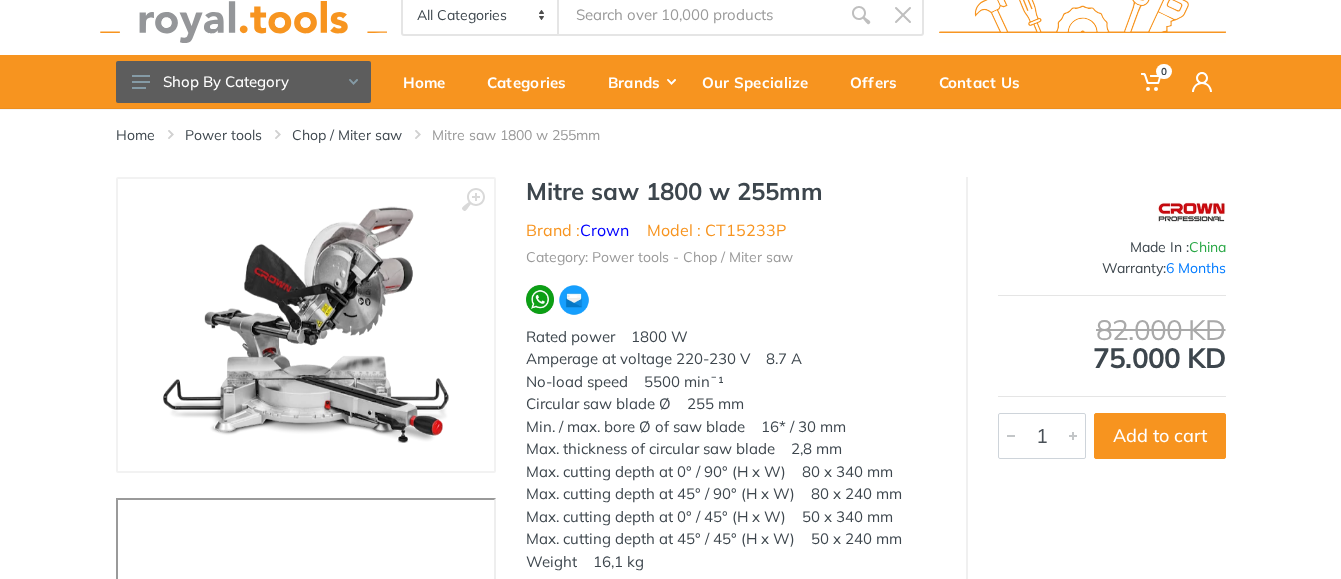 scroll, scrollTop: 102, scrollLeft: 0, axis: vertical 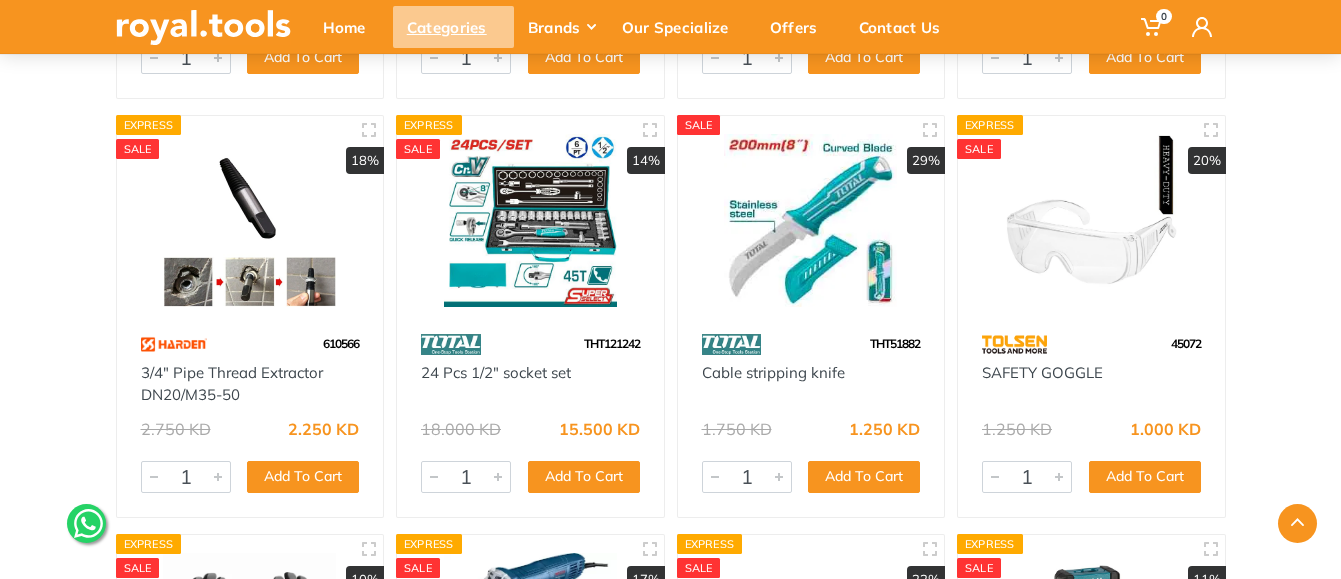click on "Categories" at bounding box center [453, 27] 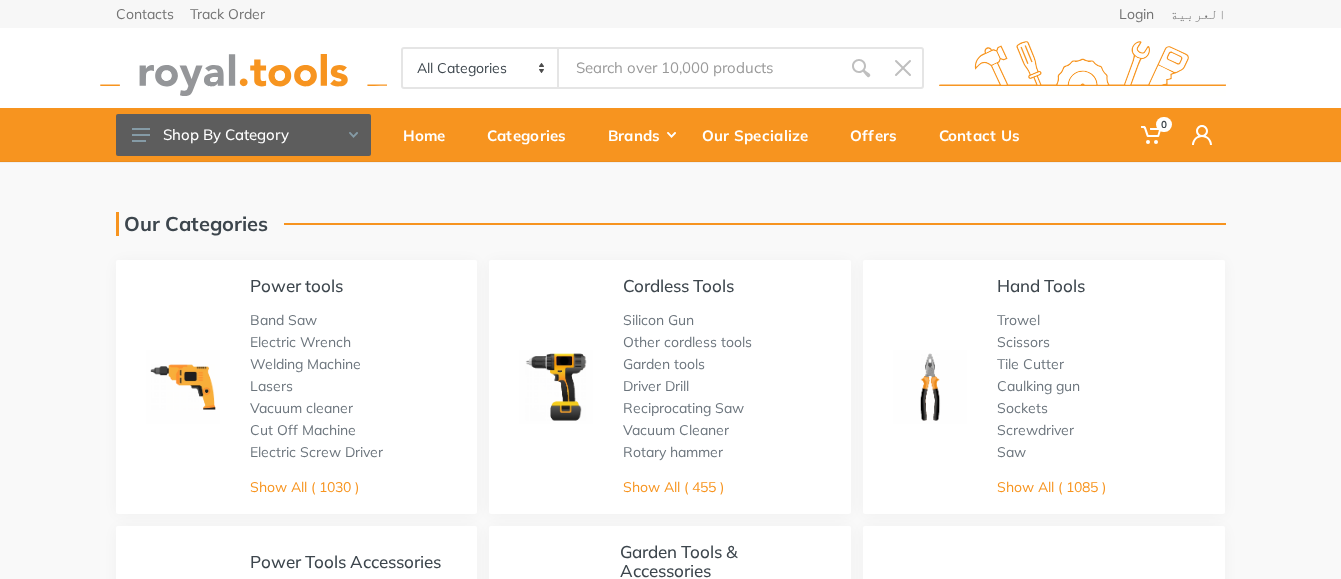scroll, scrollTop: 0, scrollLeft: 0, axis: both 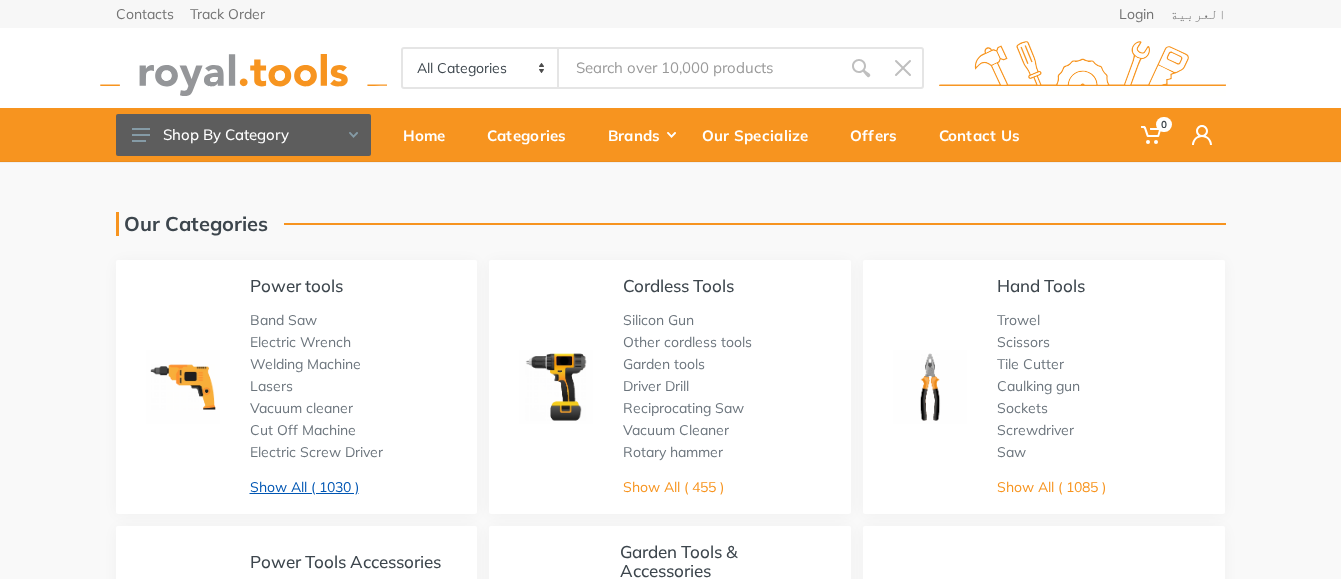 click on "Show All ( 1030 )" at bounding box center (304, 487) 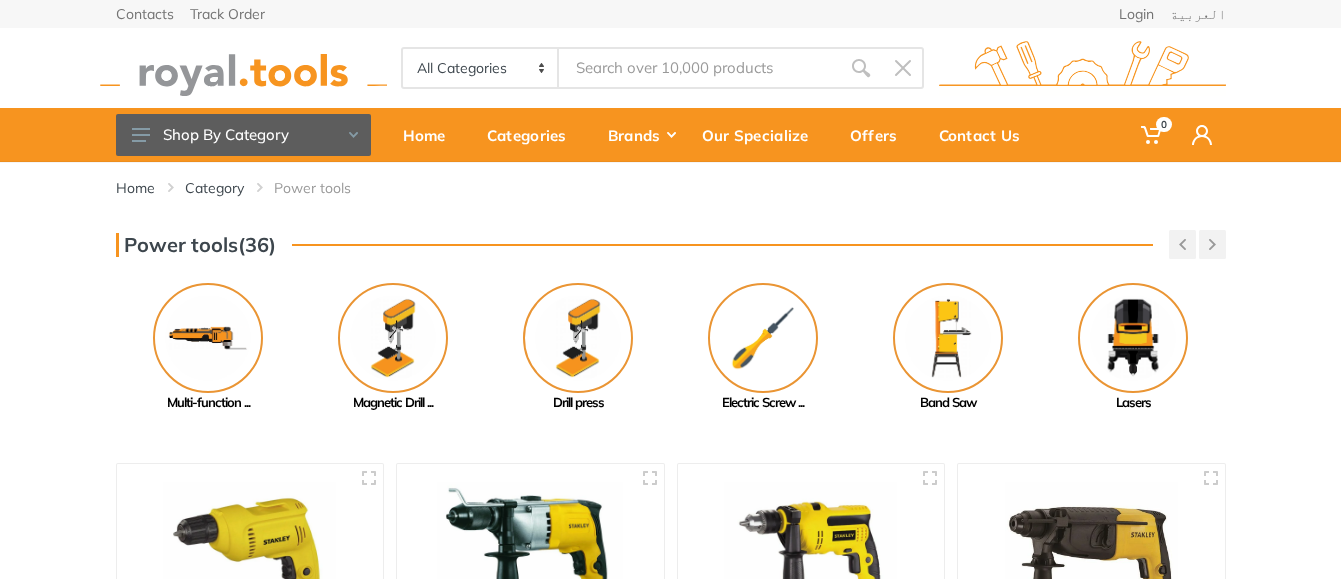 scroll, scrollTop: 0, scrollLeft: 0, axis: both 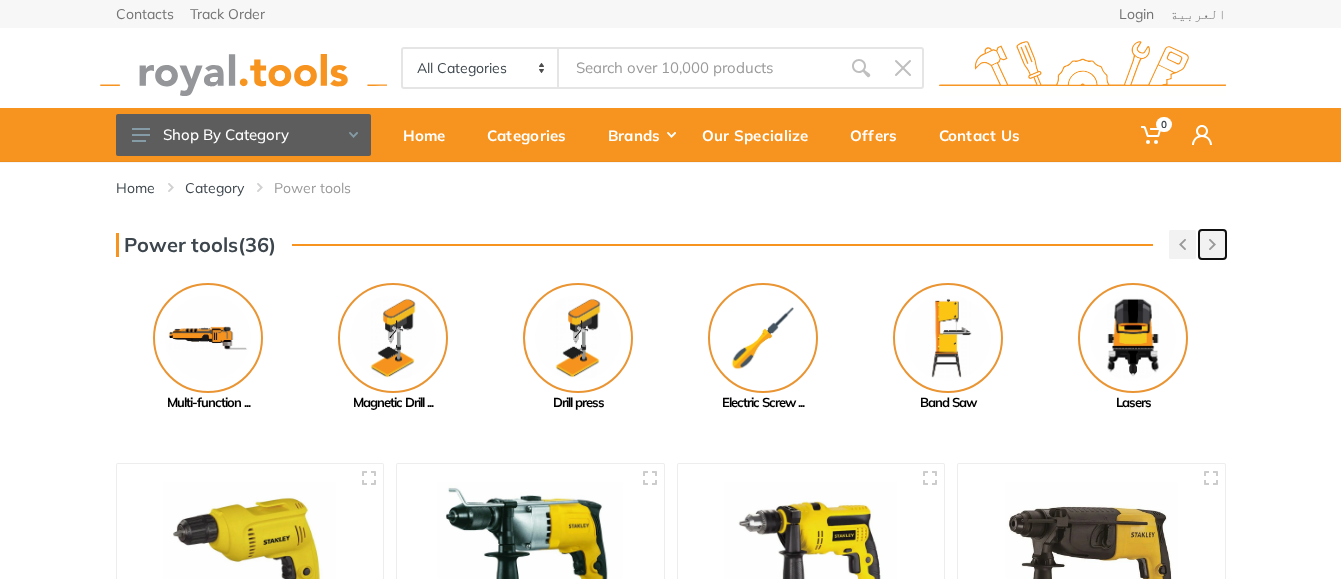 click 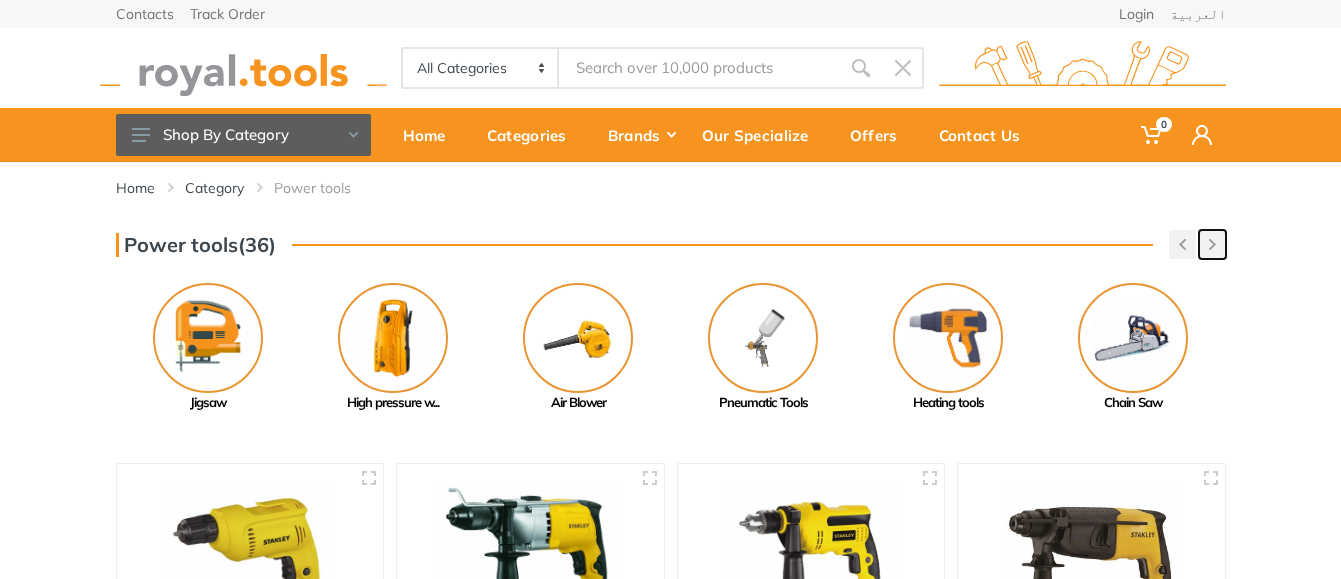 click 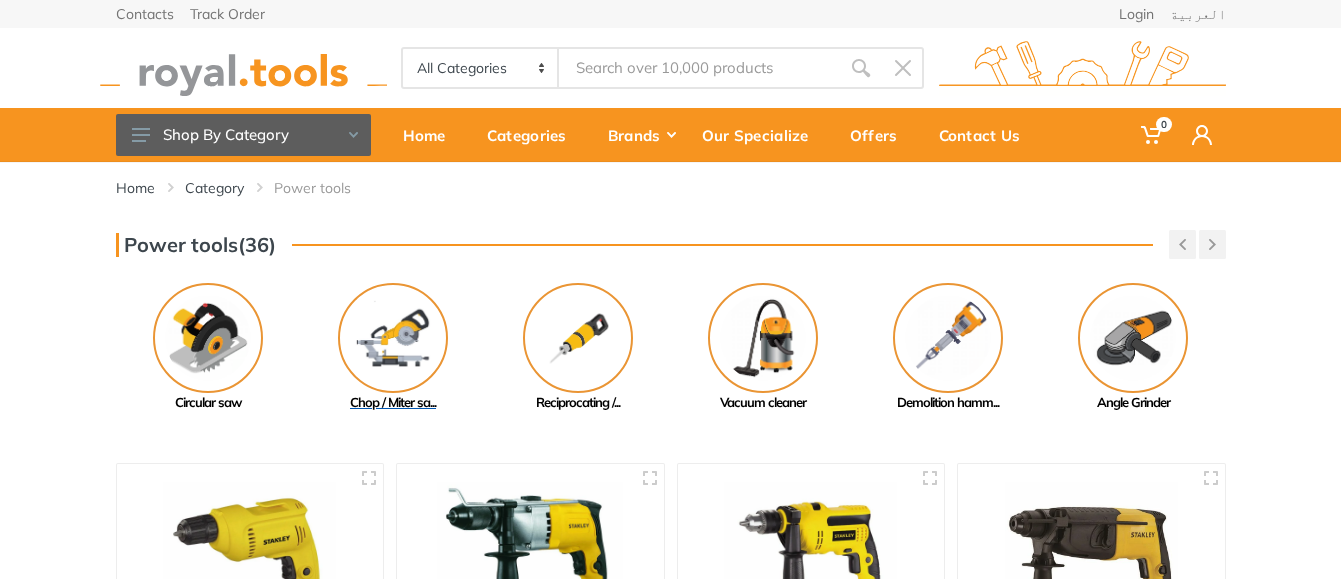 click at bounding box center (393, 338) 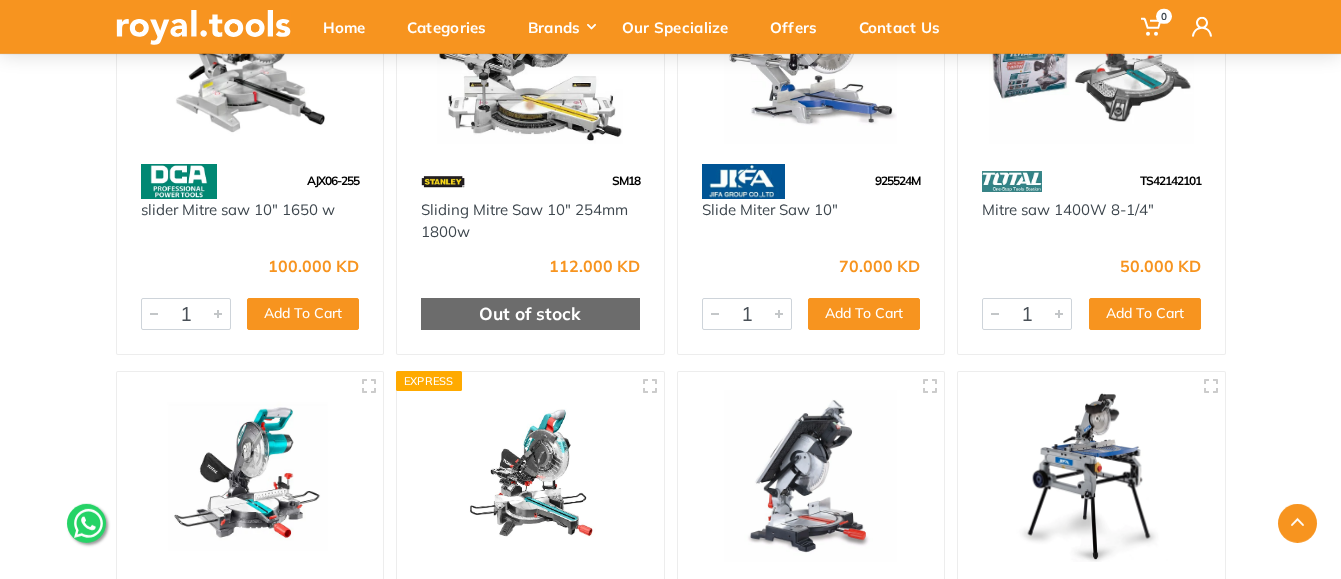 scroll, scrollTop: 1734, scrollLeft: 0, axis: vertical 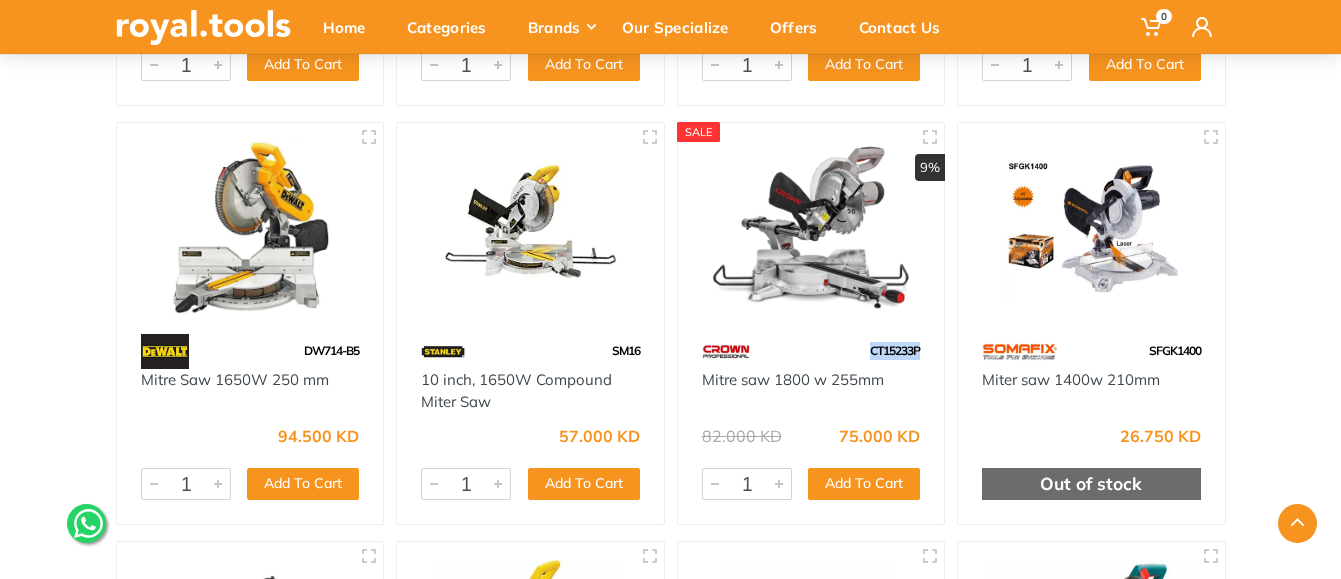 drag, startPoint x: 853, startPoint y: 350, endPoint x: 918, endPoint y: 351, distance: 65.00769 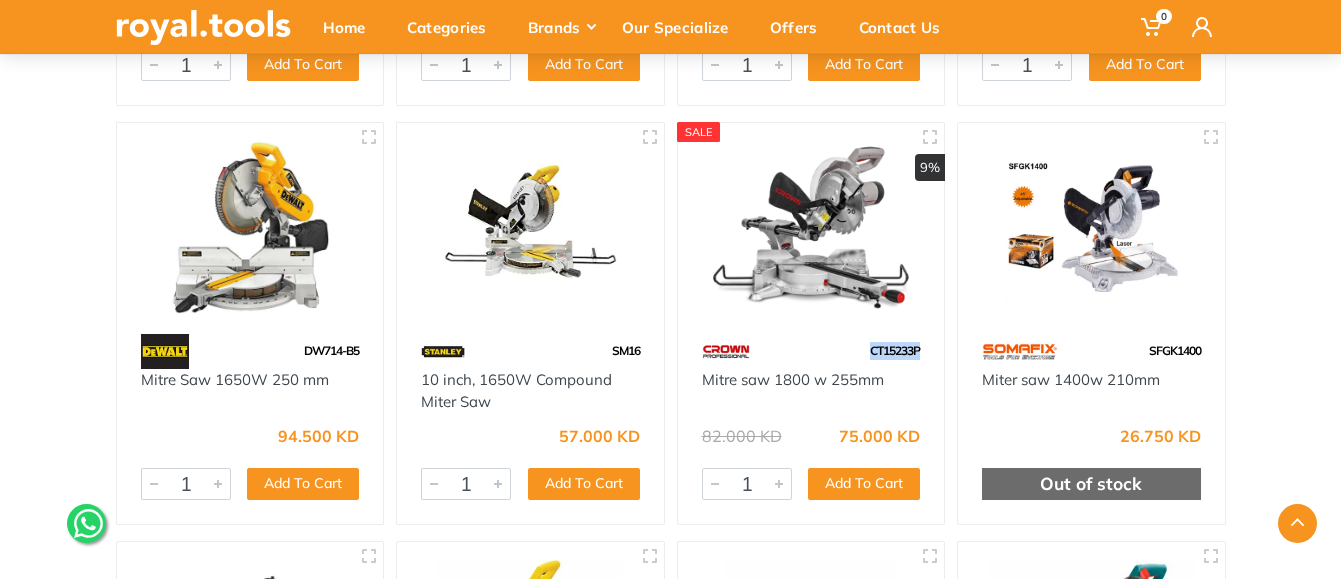 click on "CT15233P" at bounding box center (811, 351) 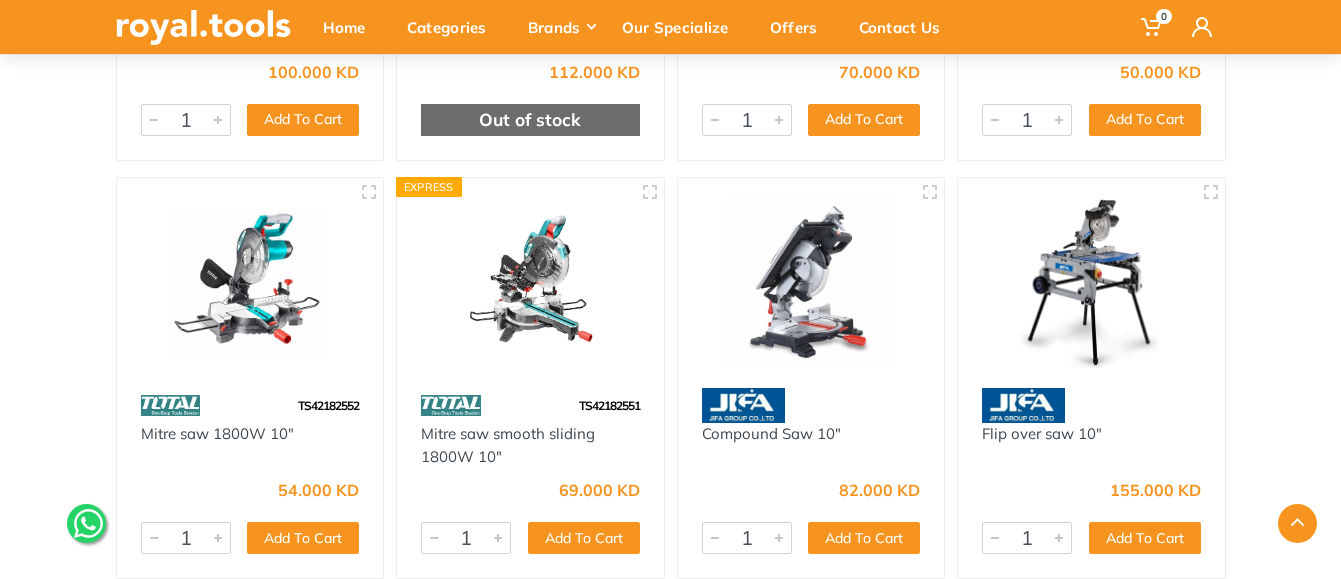 scroll, scrollTop: 1836, scrollLeft: 0, axis: vertical 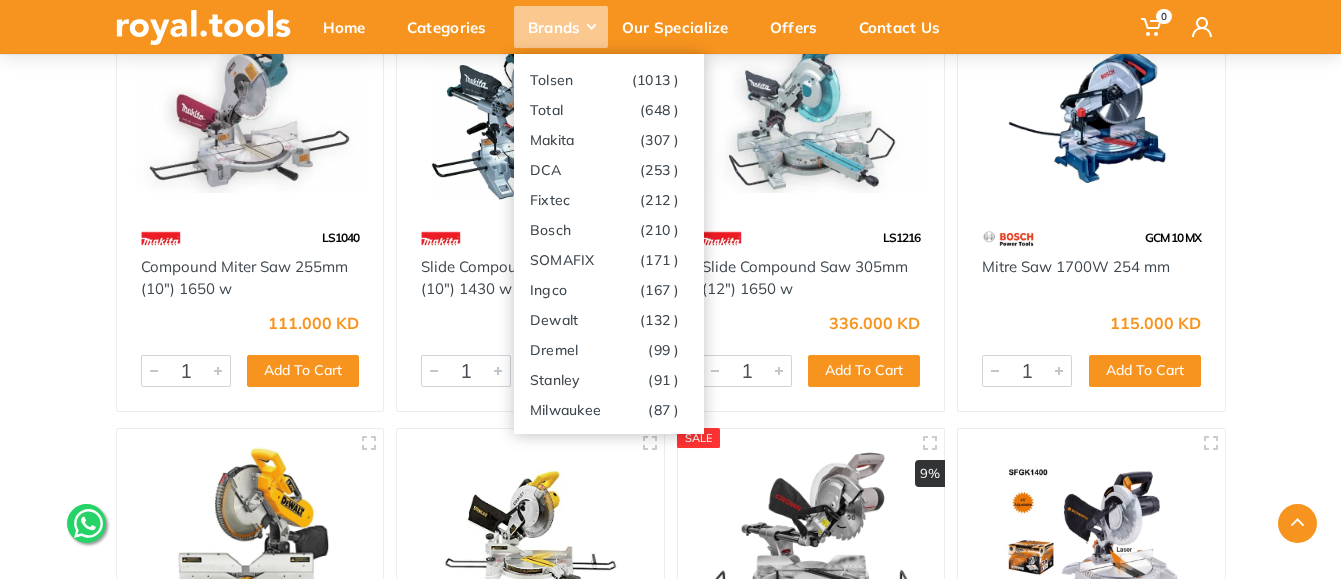 click on "Brands" at bounding box center [561, 27] 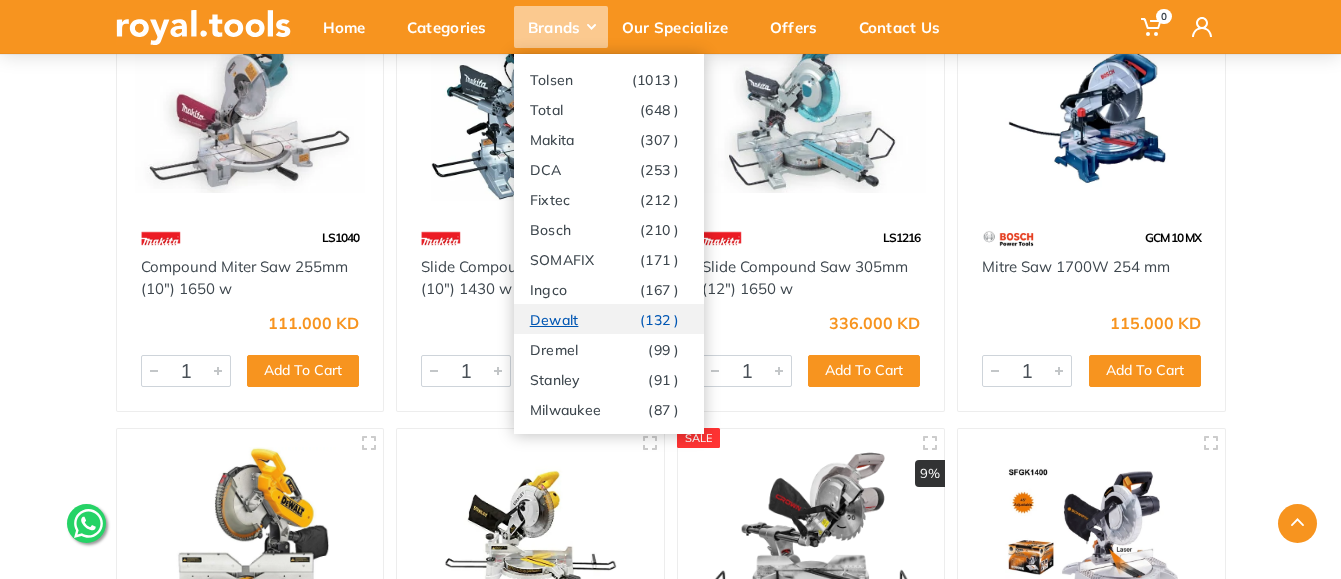 click on "Dewalt                                                                 (132                                                                    )" at bounding box center [609, 319] 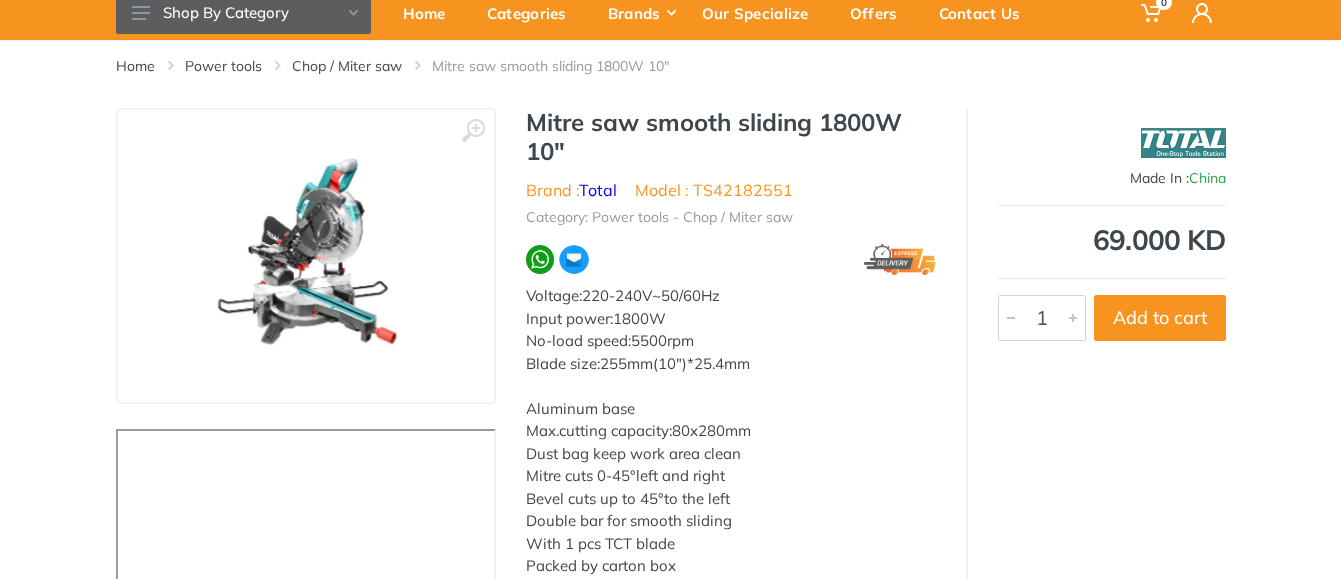 scroll, scrollTop: 102, scrollLeft: 0, axis: vertical 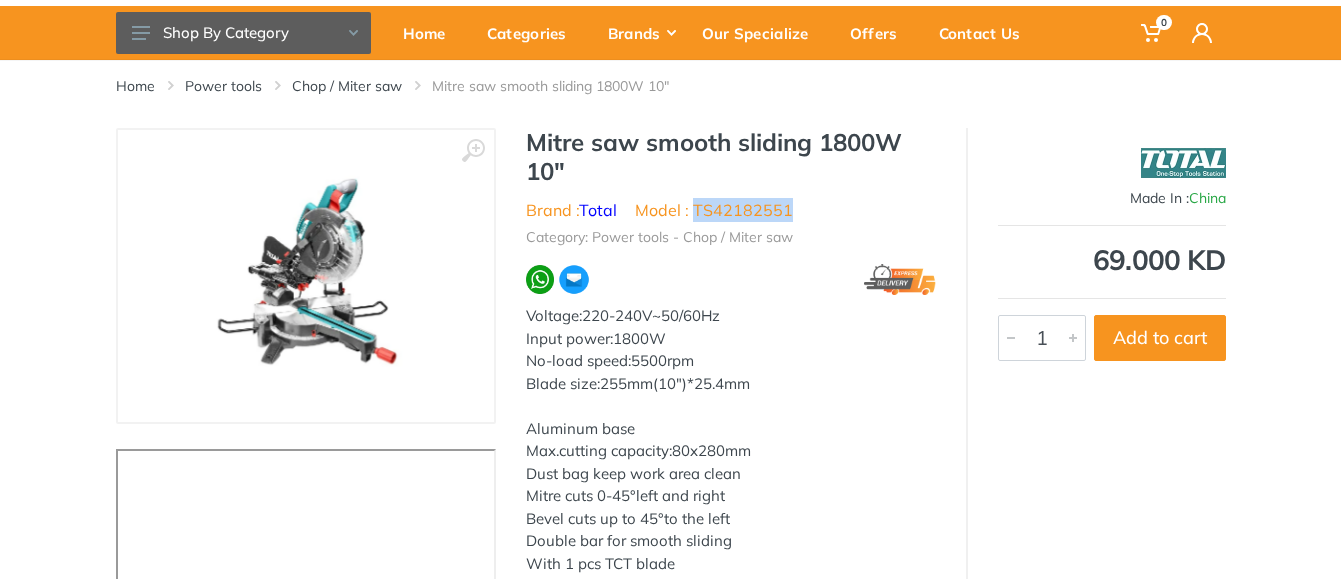 drag, startPoint x: 703, startPoint y: 211, endPoint x: 790, endPoint y: 214, distance: 87.05171 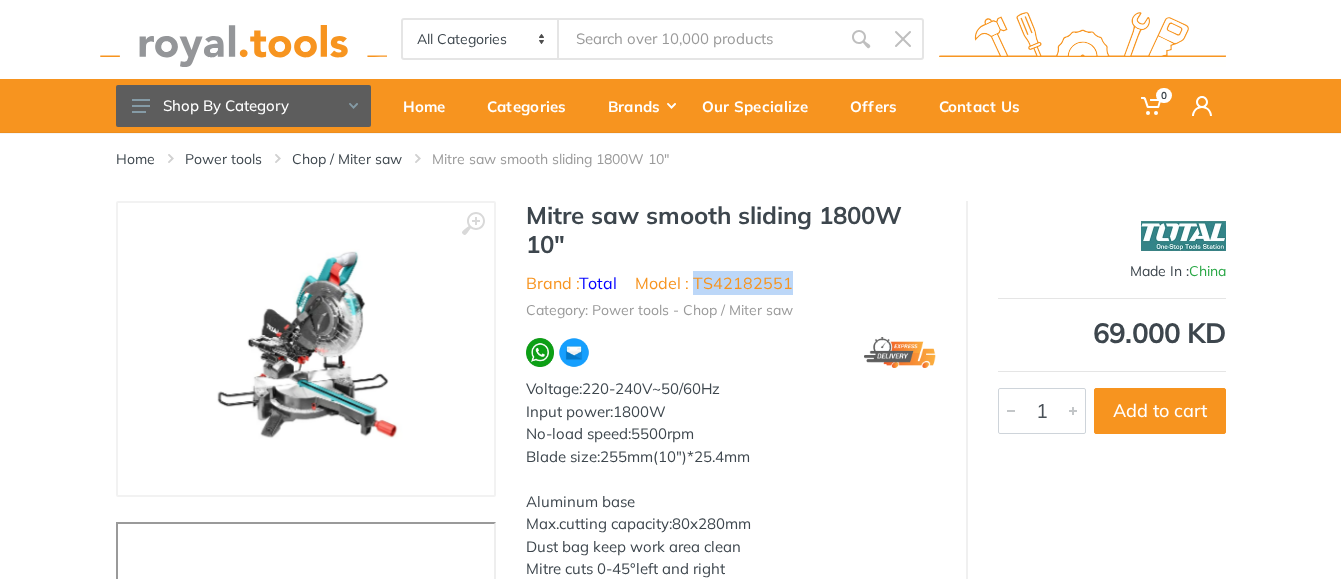 scroll, scrollTop: 0, scrollLeft: 0, axis: both 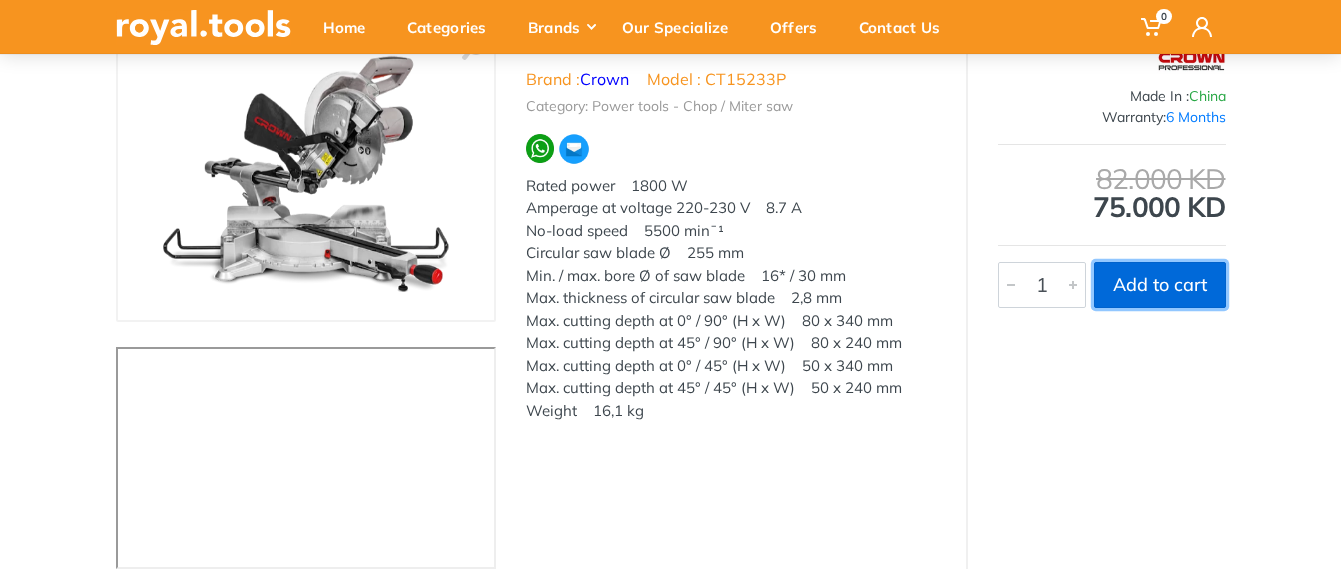 click on "Add to cart" at bounding box center [1160, 285] 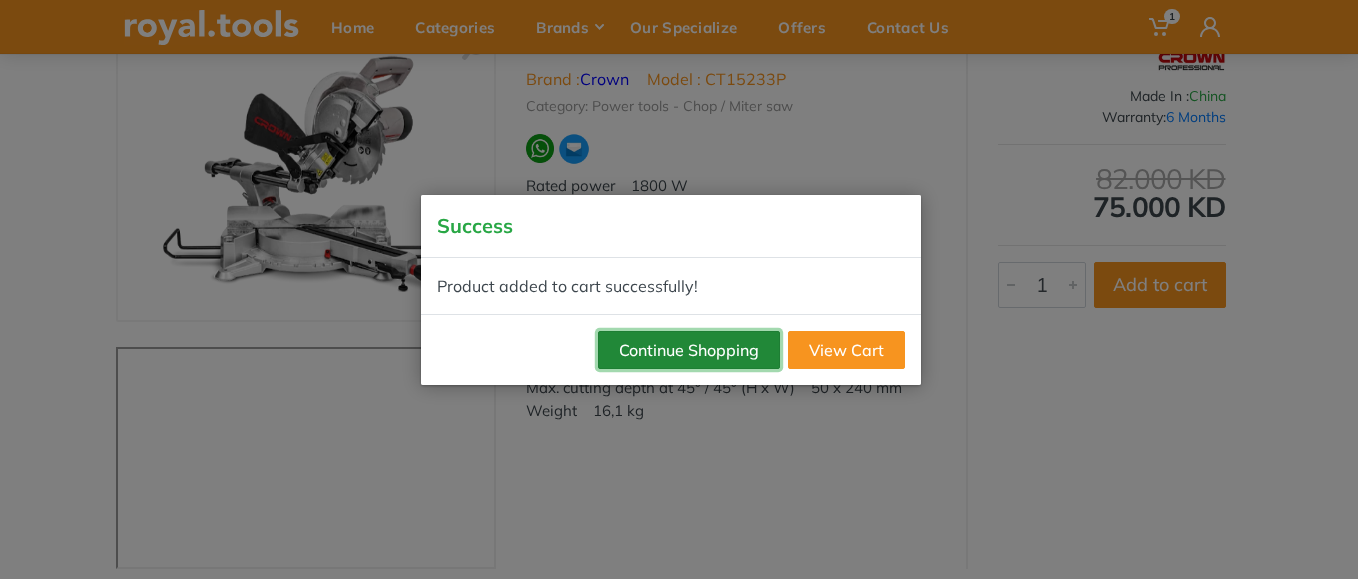 click on "Continue Shopping" at bounding box center (689, 350) 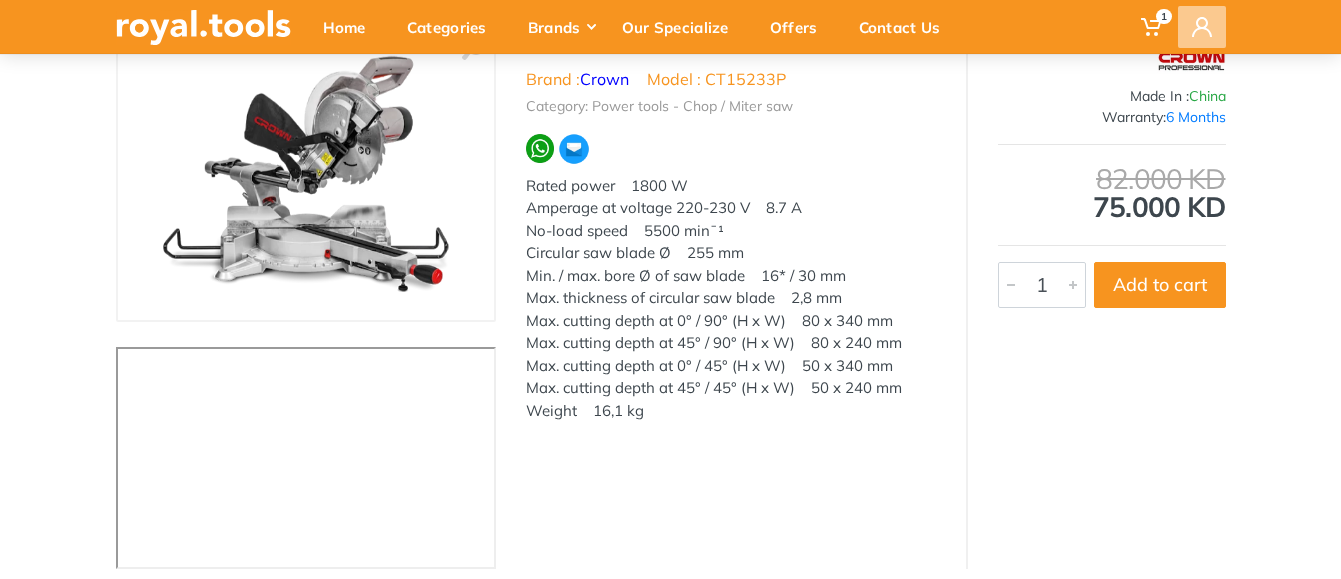 click 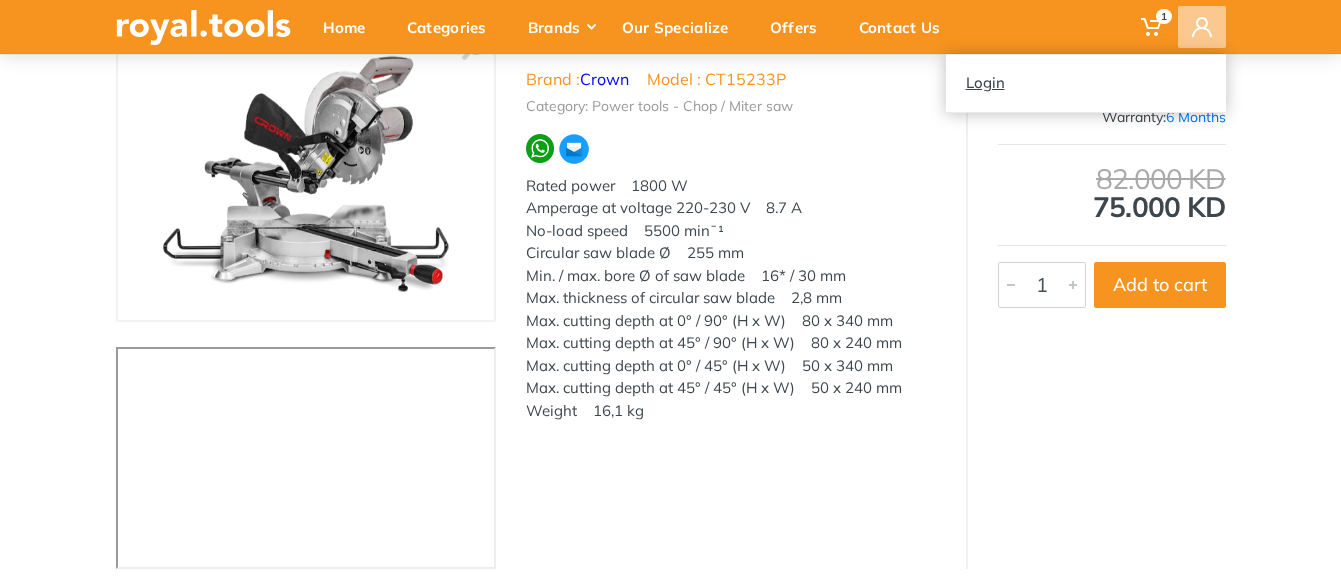 click on "Login" at bounding box center [1086, 83] 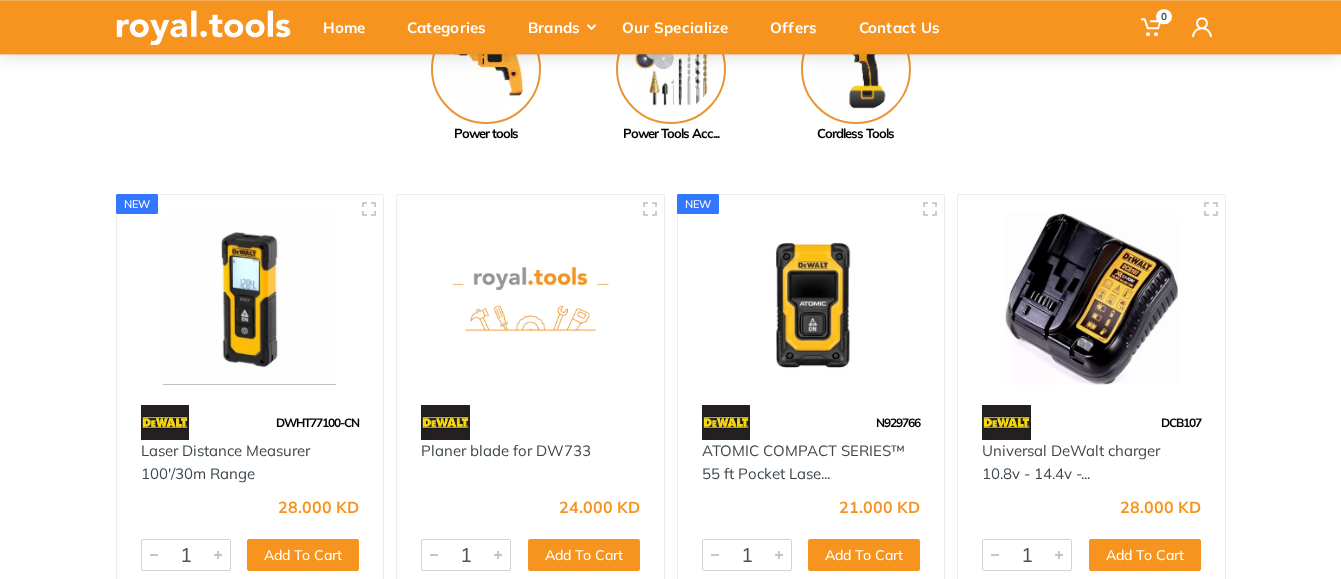 scroll, scrollTop: 306, scrollLeft: 0, axis: vertical 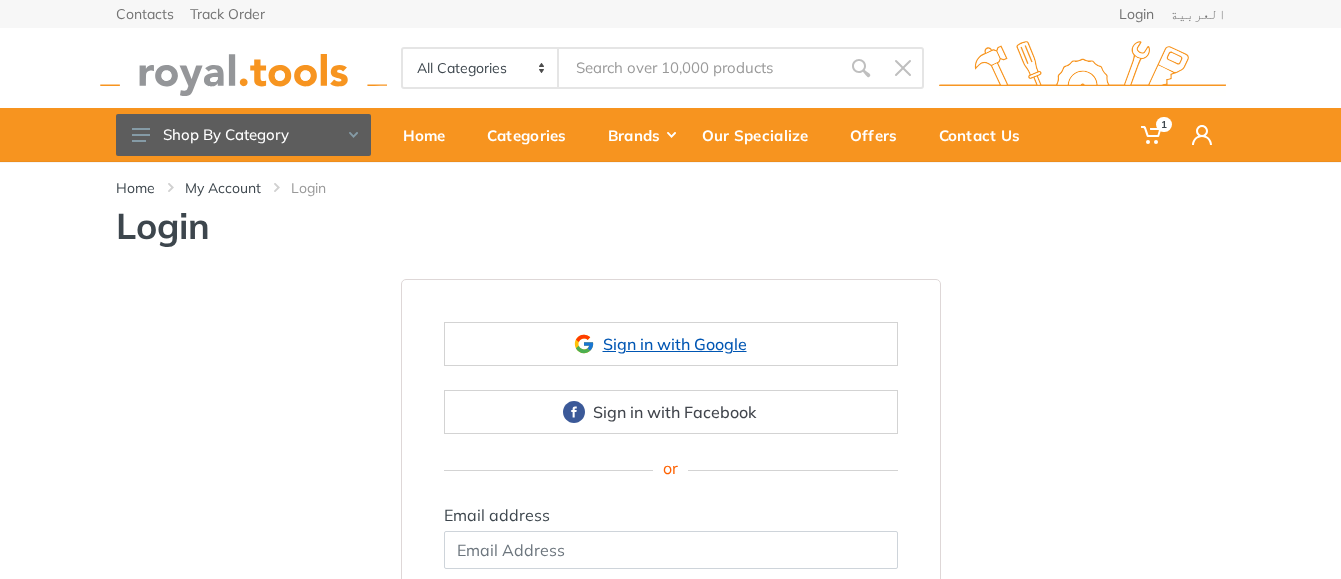 click on "Sign in with Google" at bounding box center (671, 344) 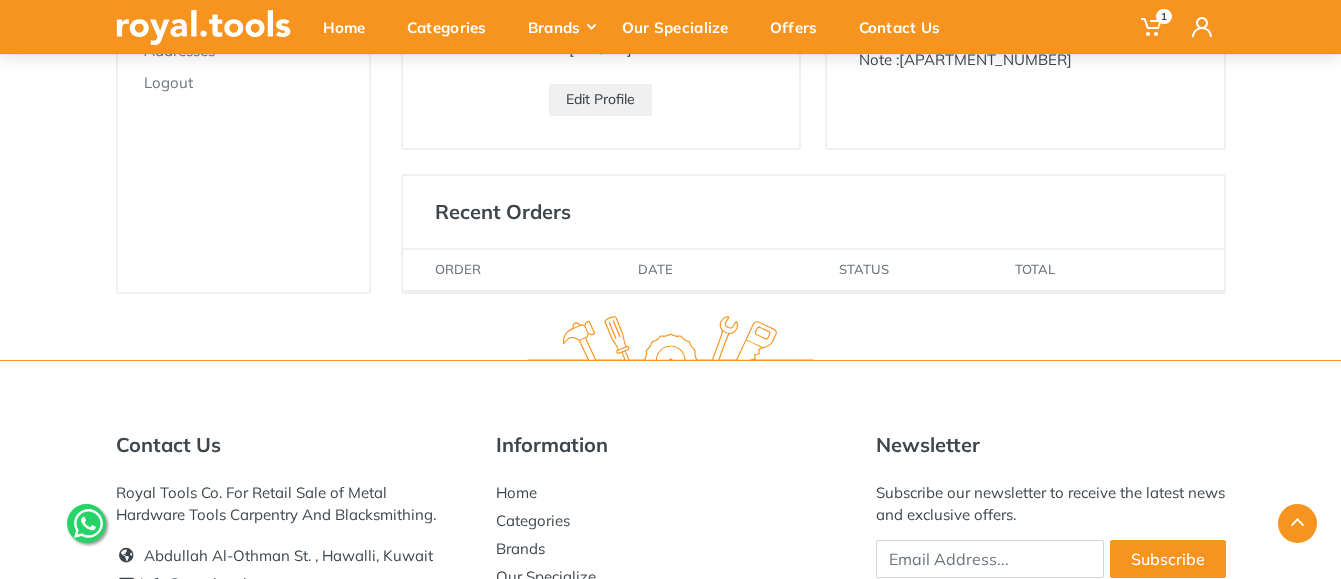 scroll, scrollTop: 0, scrollLeft: 0, axis: both 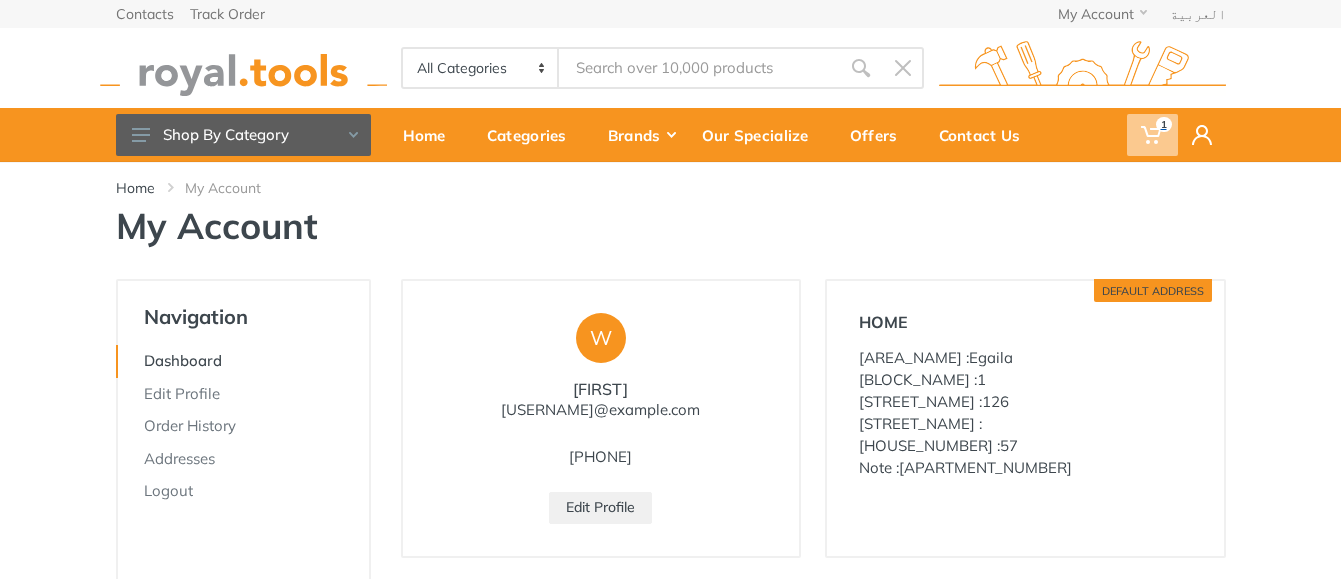 click 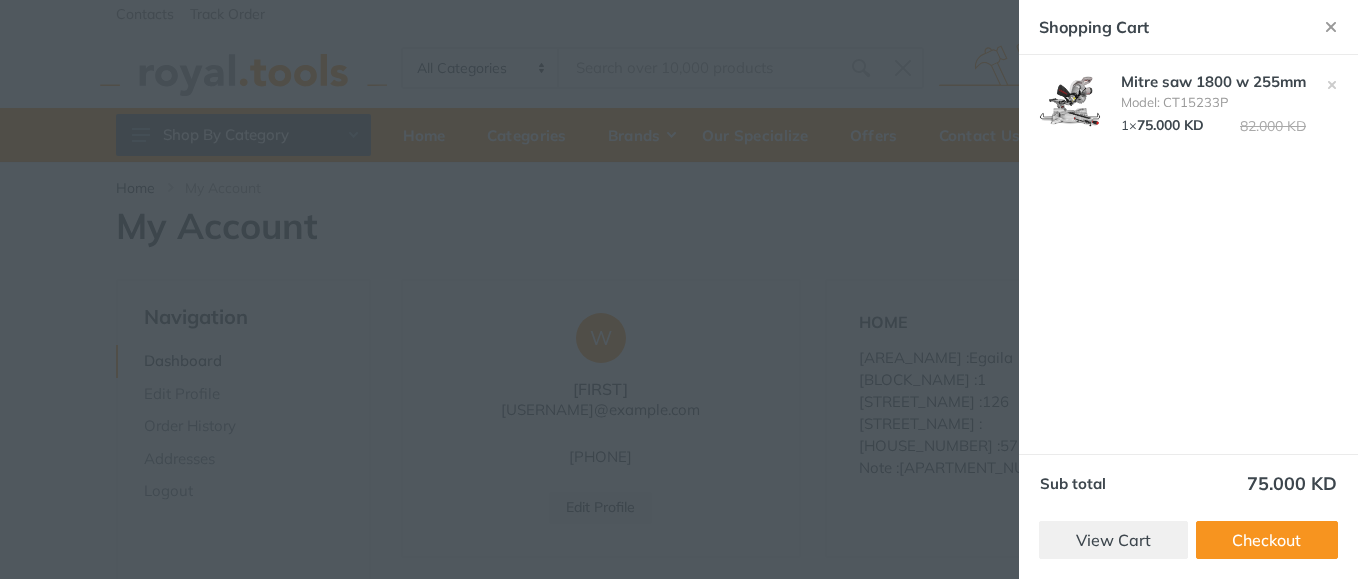 click at bounding box center [679, 289] 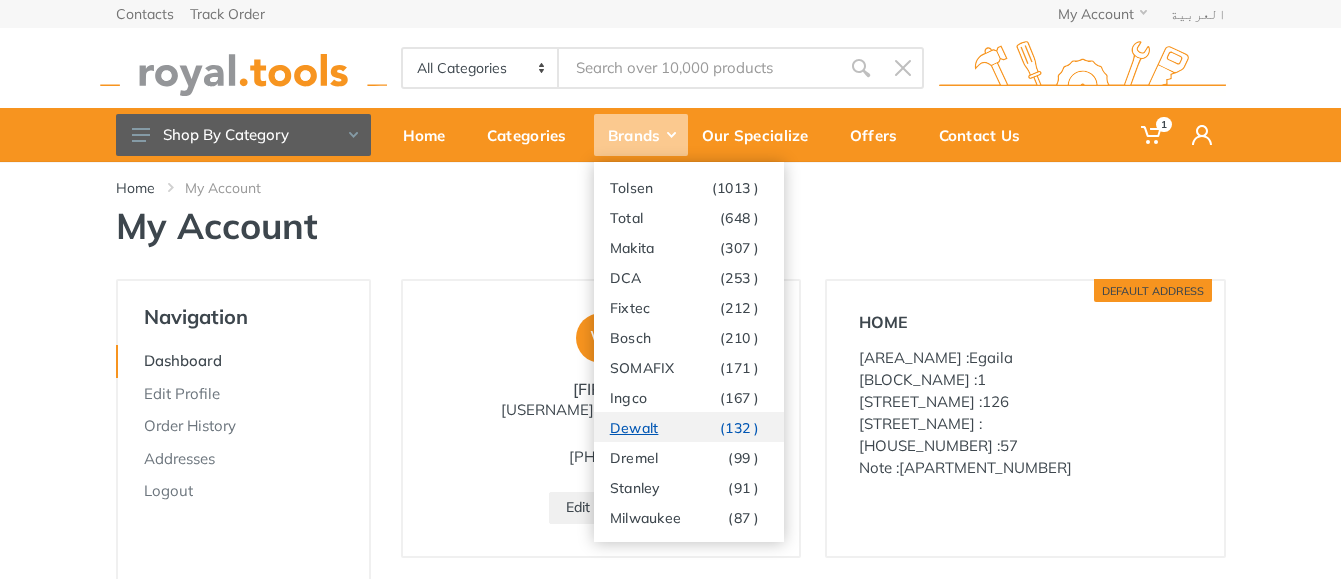 click on "Dewalt                                                                 (132                                                                    )" at bounding box center [689, 427] 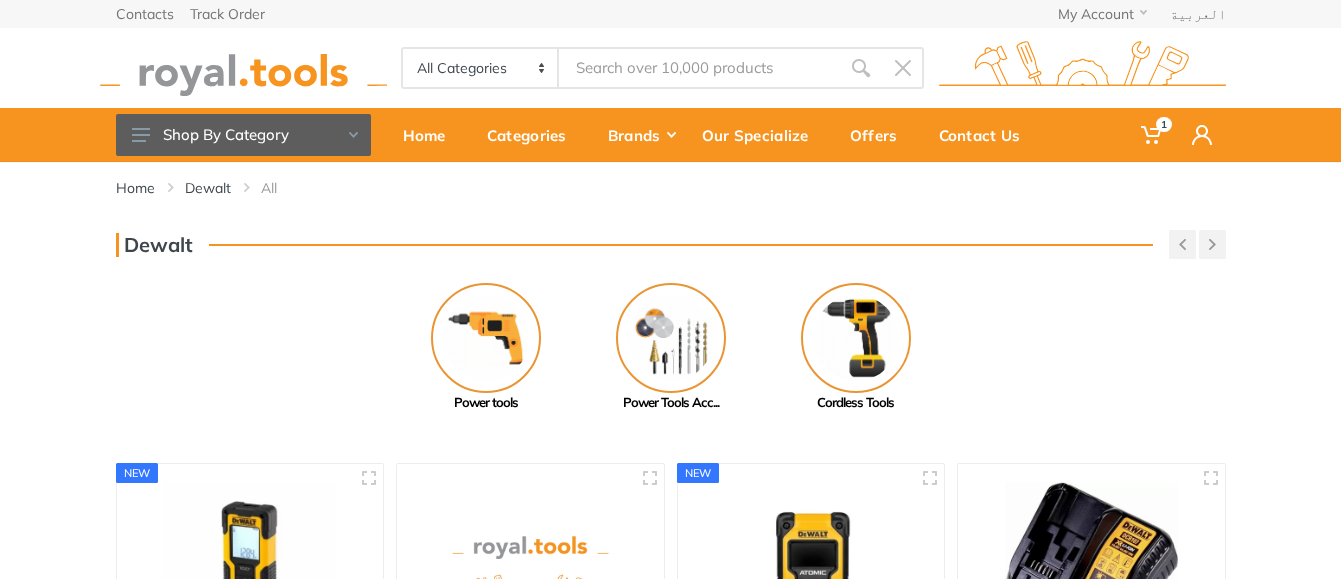 scroll, scrollTop: 0, scrollLeft: 0, axis: both 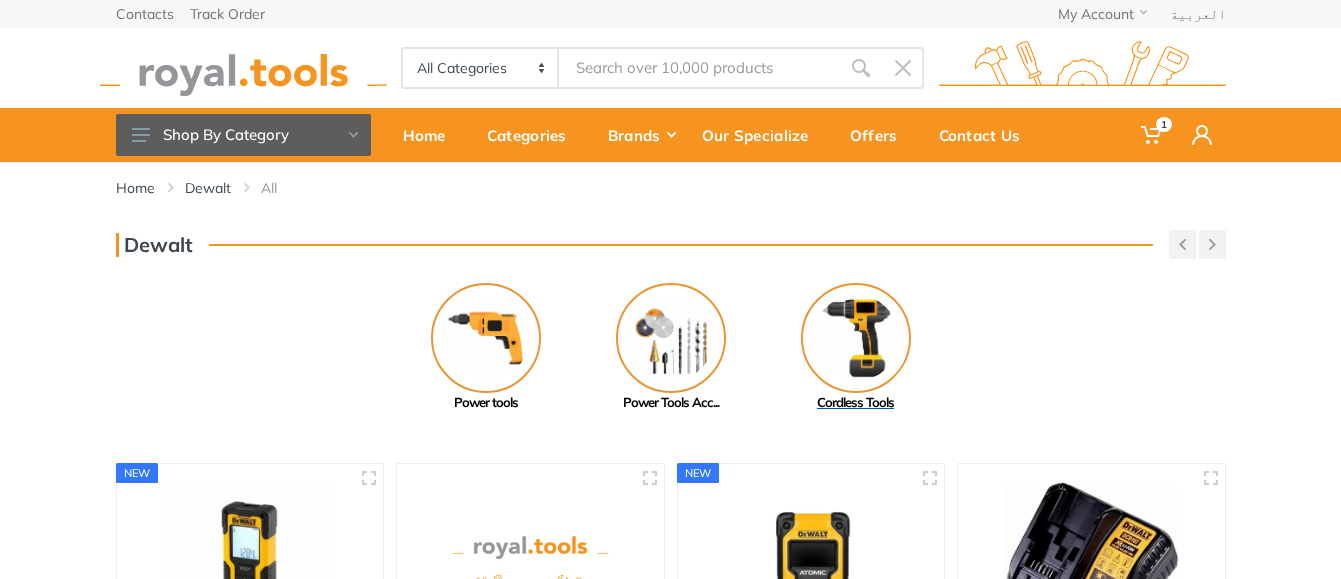 click at bounding box center [856, 338] 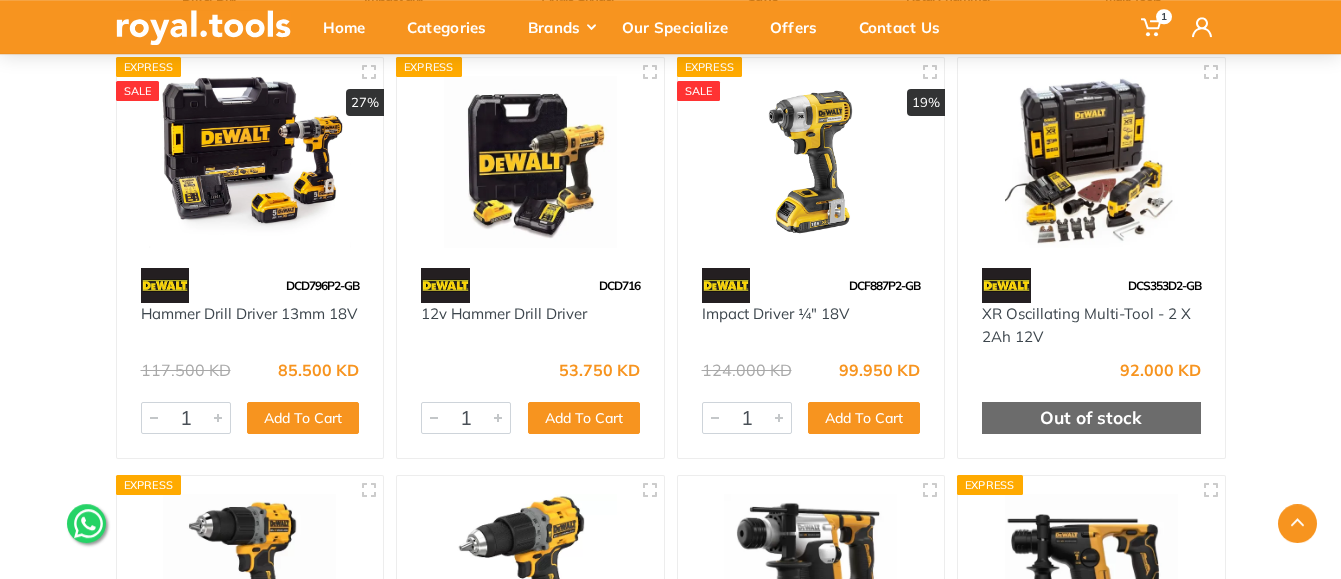 scroll, scrollTop: 408, scrollLeft: 0, axis: vertical 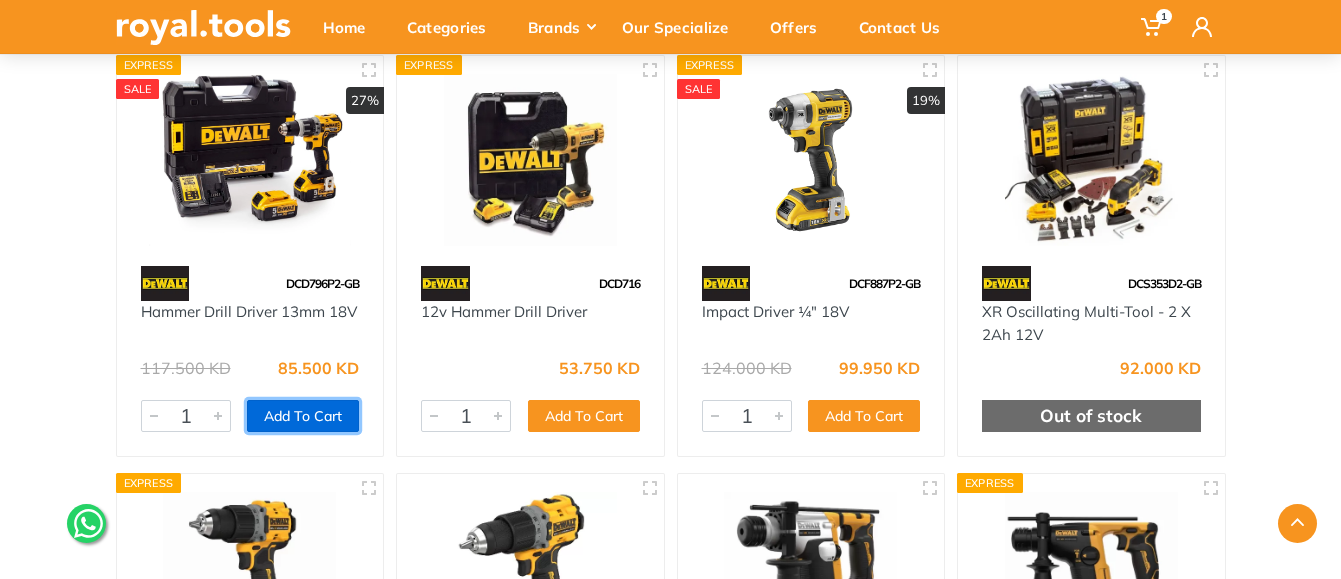 click on "Add To Cart" at bounding box center (303, 416) 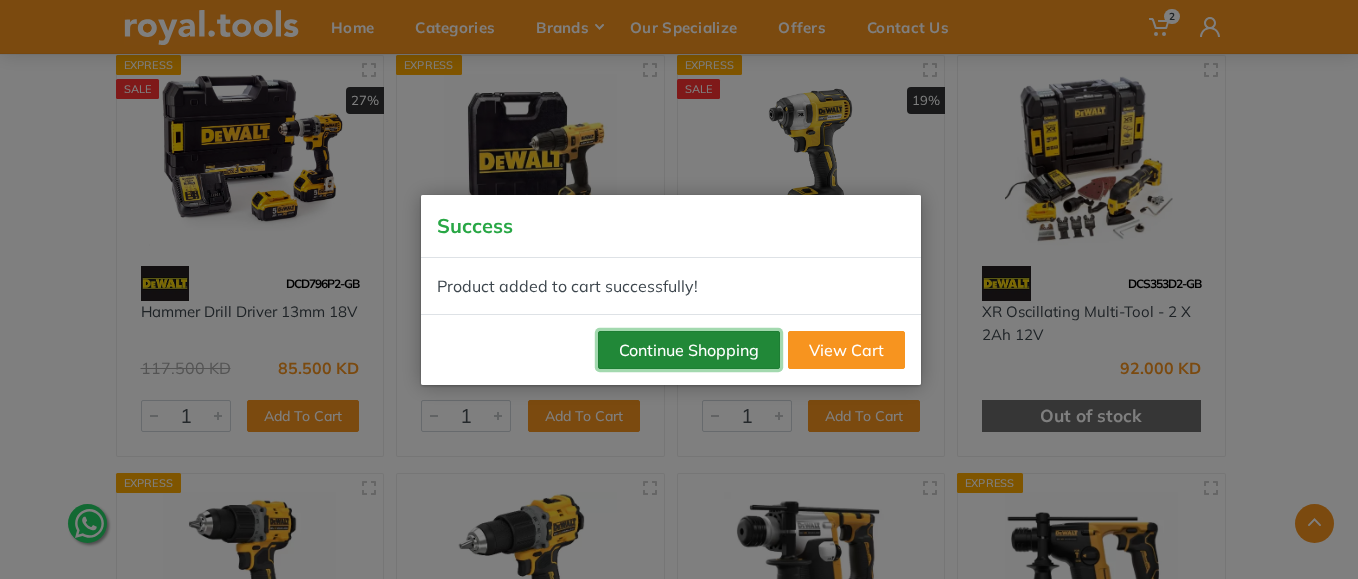 click on "Continue Shopping" at bounding box center (689, 350) 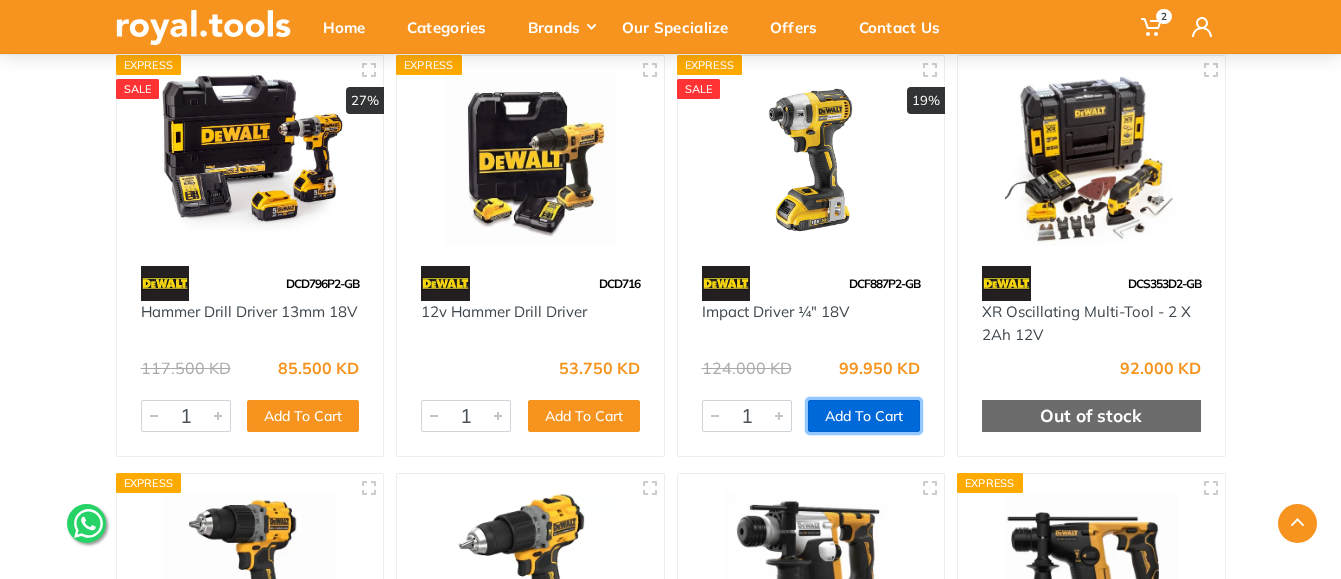 click on "Add To Cart" at bounding box center [864, 416] 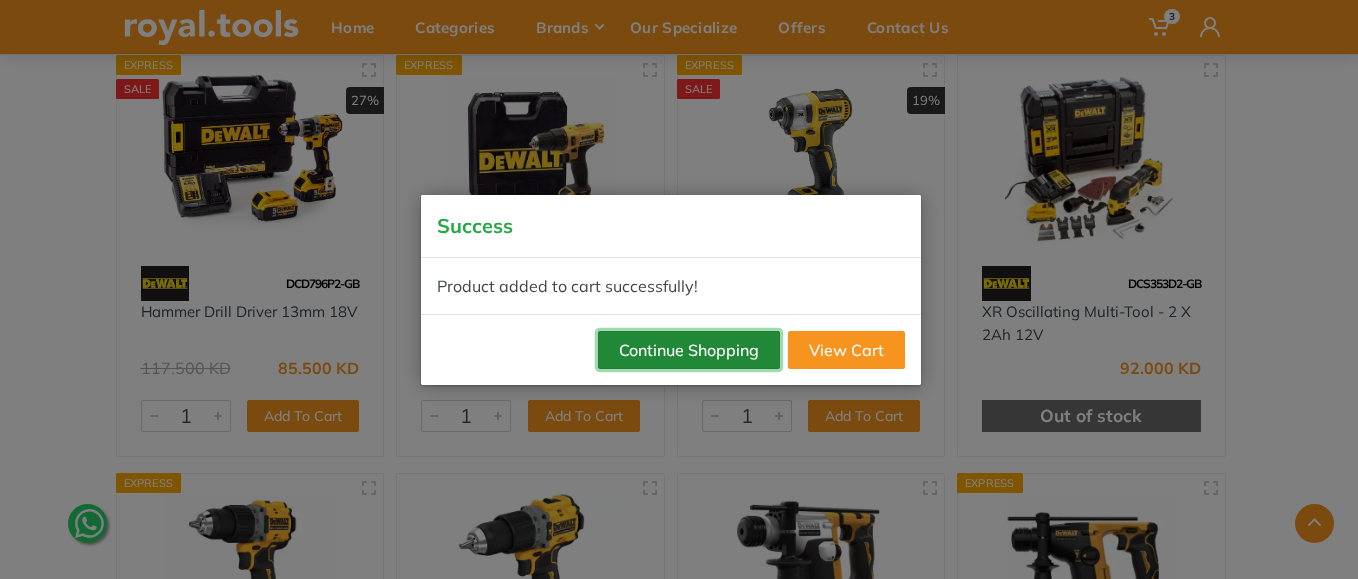 click on "Continue Shopping" at bounding box center (689, 350) 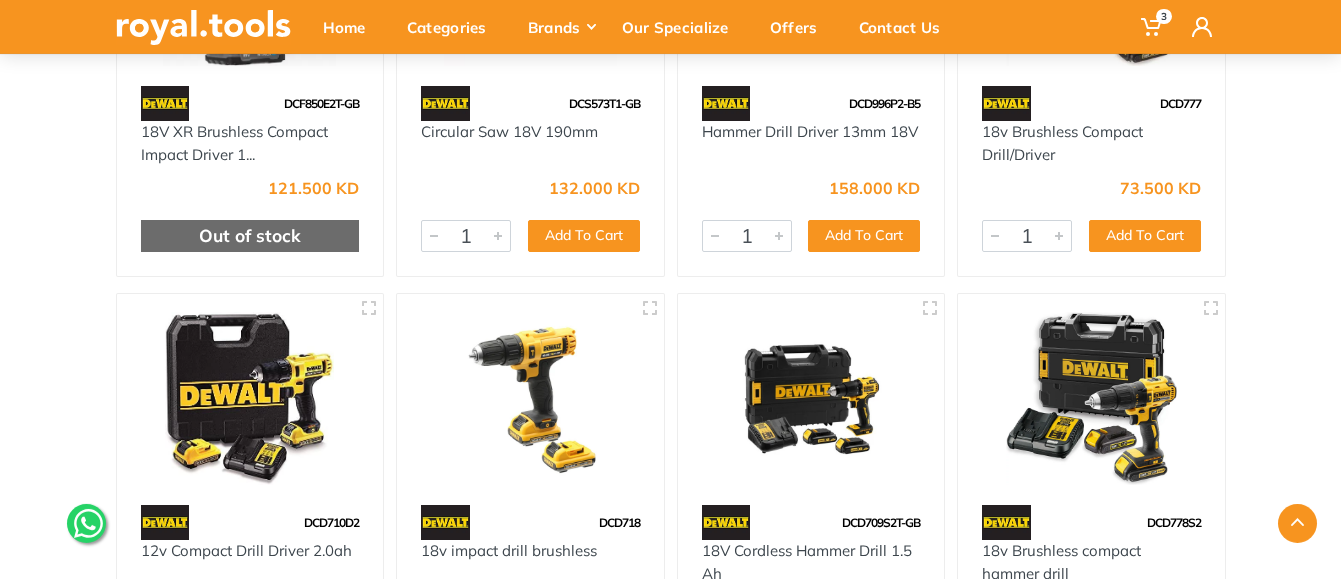 scroll, scrollTop: 1224, scrollLeft: 0, axis: vertical 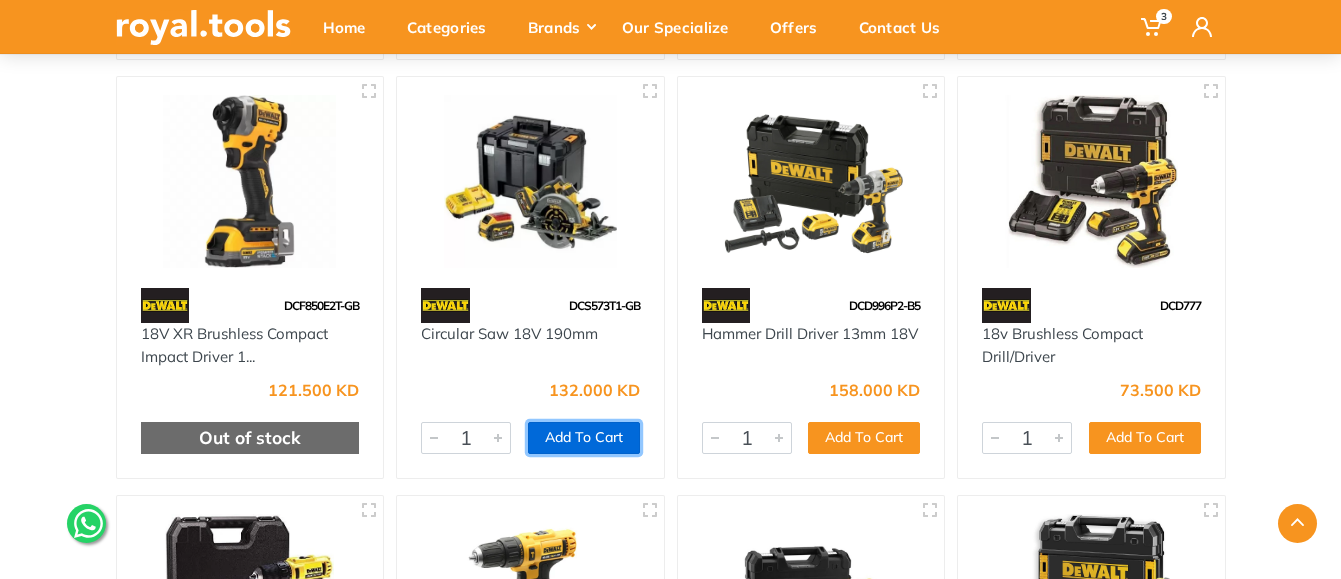 click on "Add To Cart" at bounding box center [584, 438] 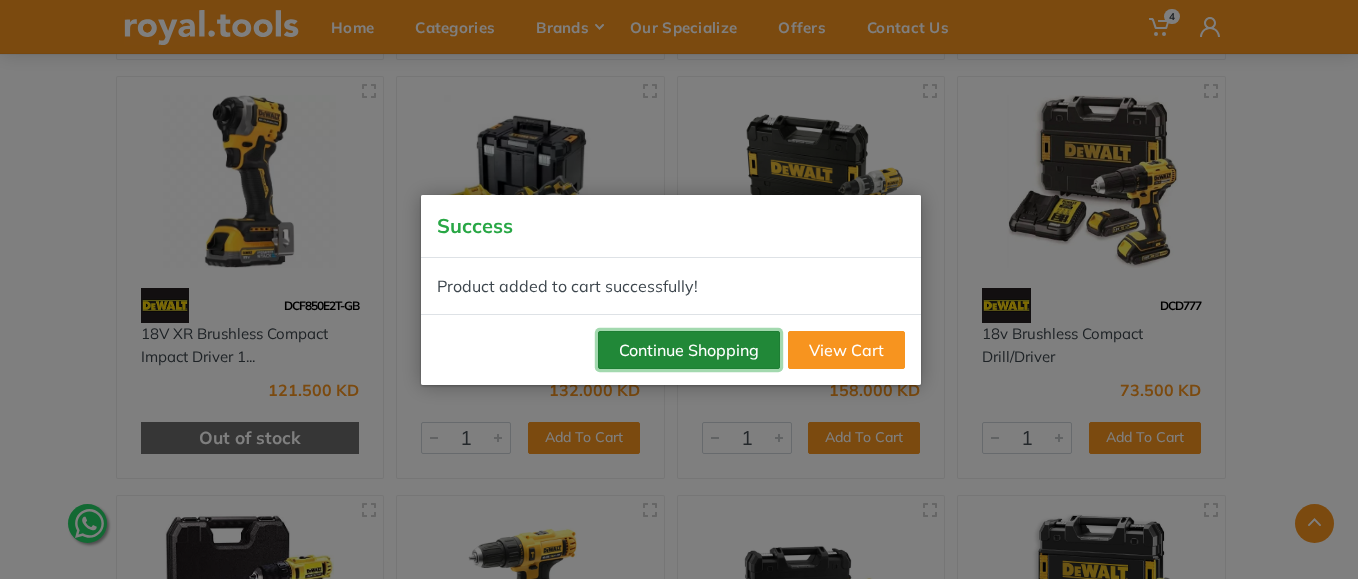 click on "Continue Shopping" at bounding box center (689, 350) 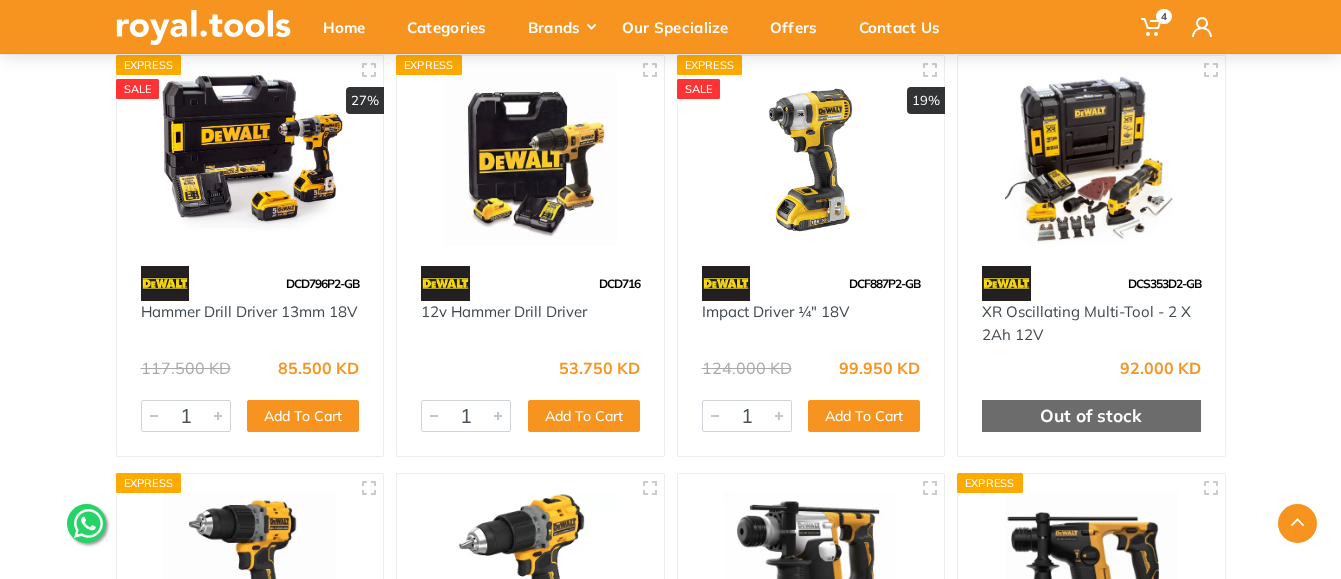 scroll, scrollTop: 0, scrollLeft: 0, axis: both 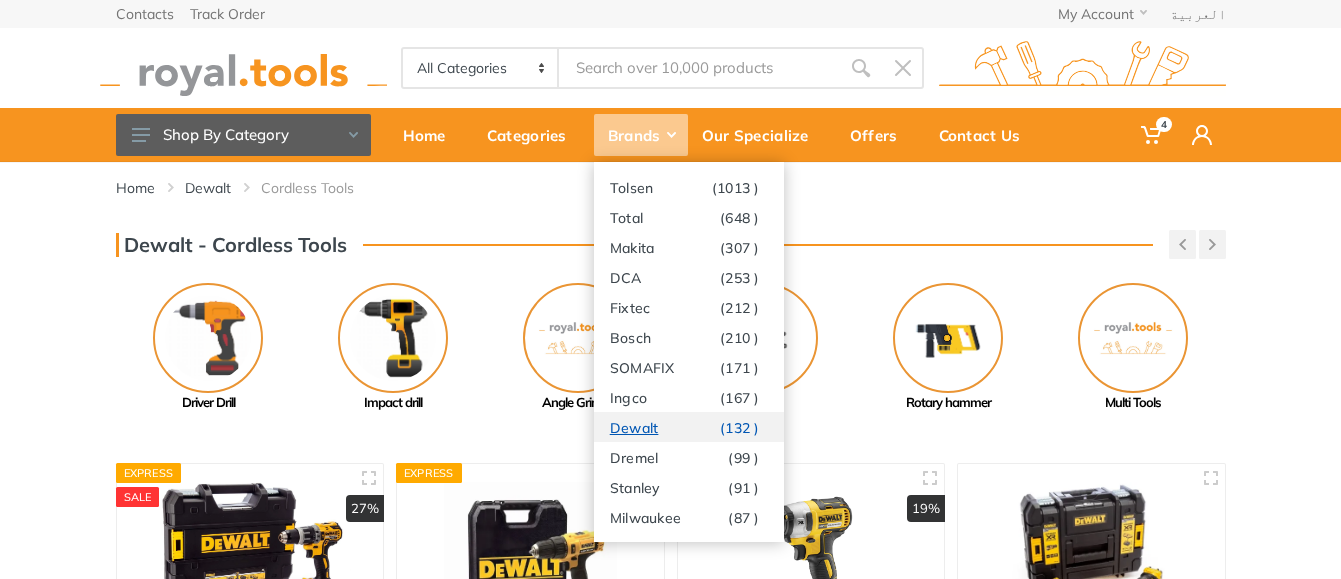 click on "Dewalt                                                                 (132                                                                    )" at bounding box center (689, 427) 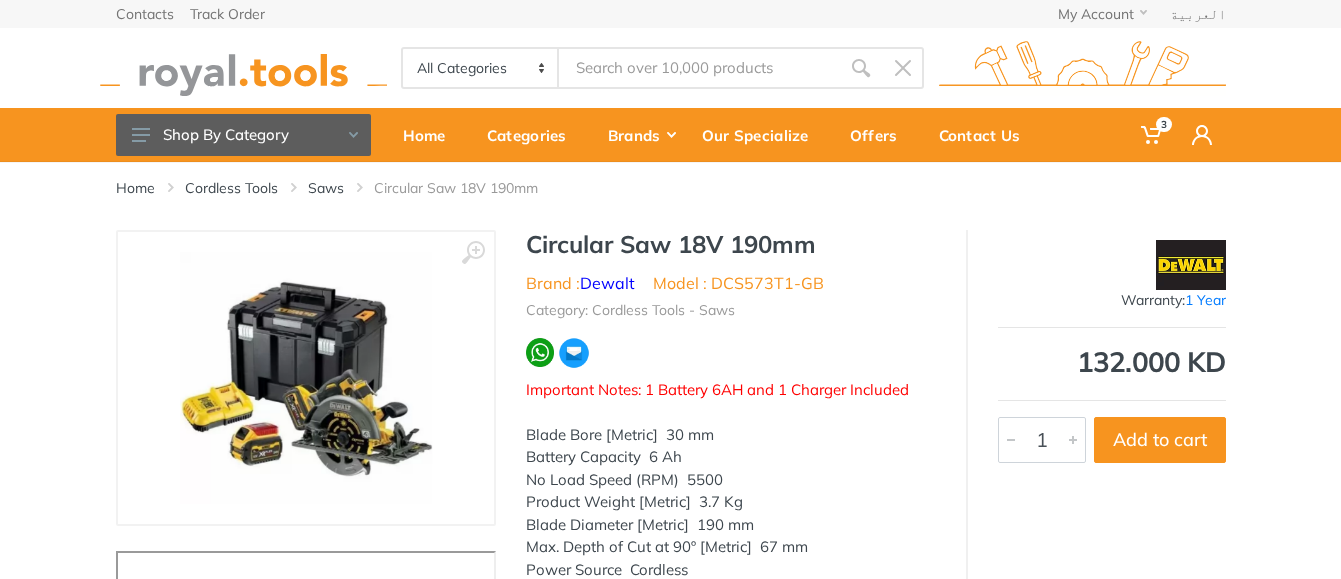scroll, scrollTop: 0, scrollLeft: 0, axis: both 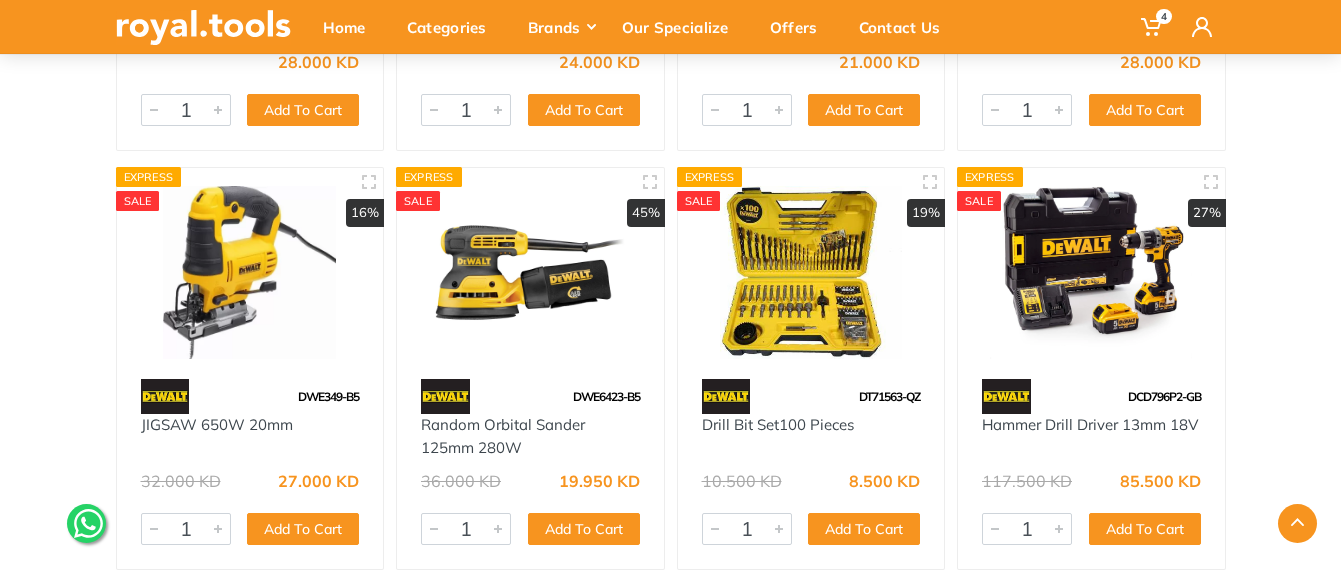 click at bounding box center (671, 523) 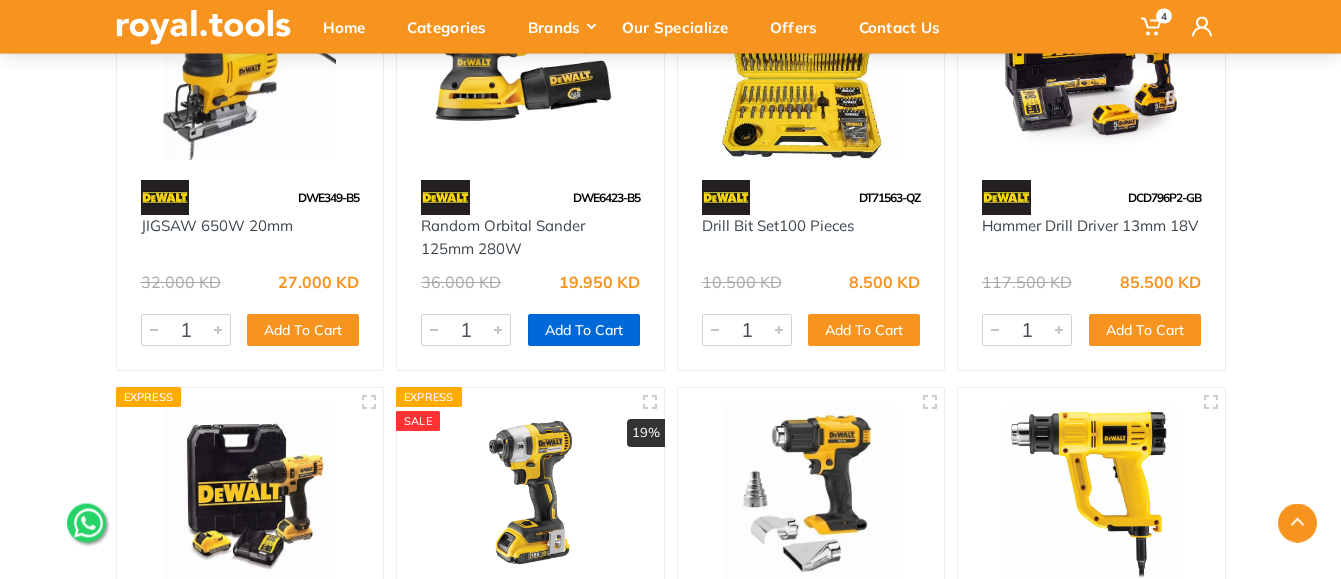 scroll, scrollTop: 918, scrollLeft: 0, axis: vertical 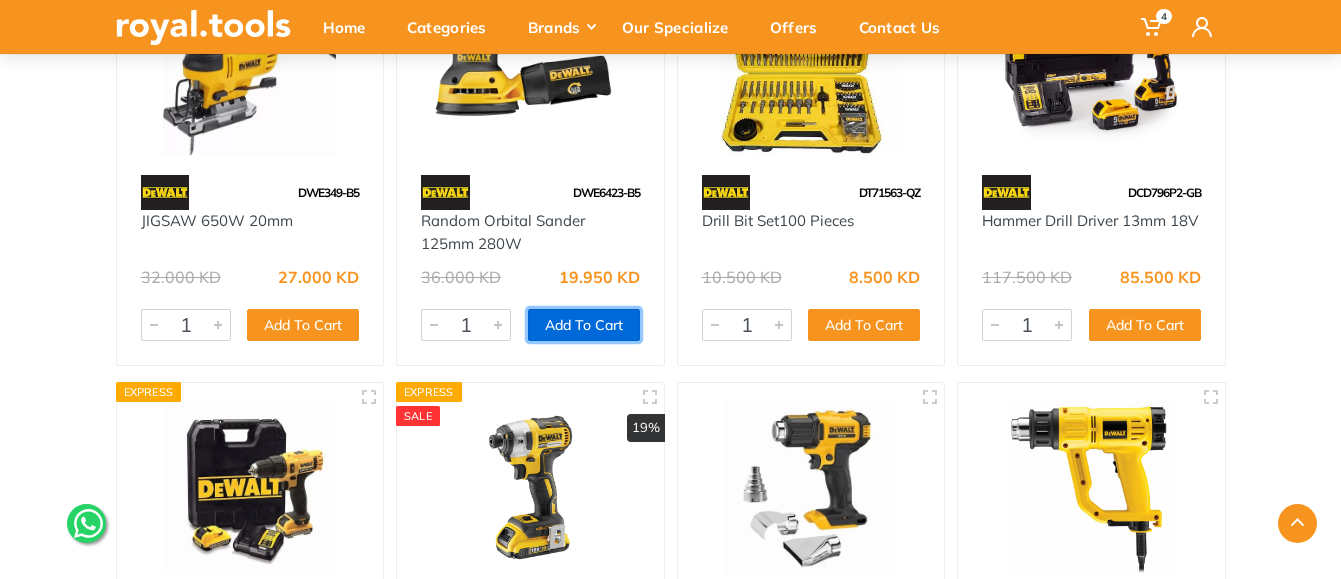 click on "Add To Cart" at bounding box center [584, 325] 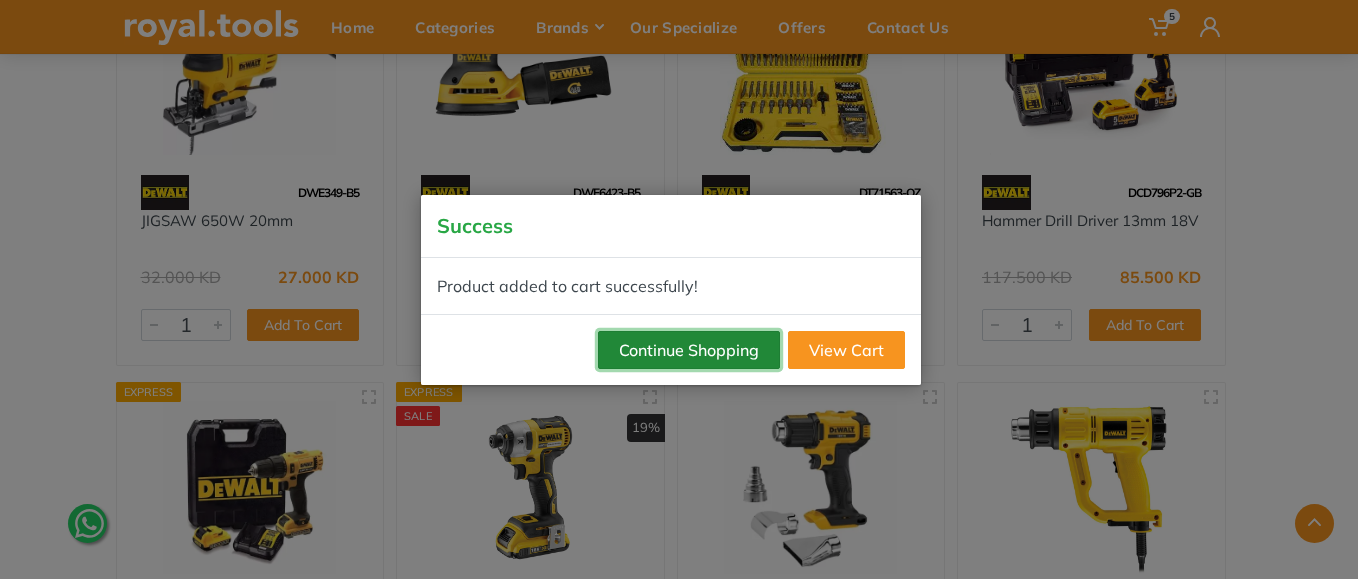 click on "Continue Shopping" at bounding box center (689, 350) 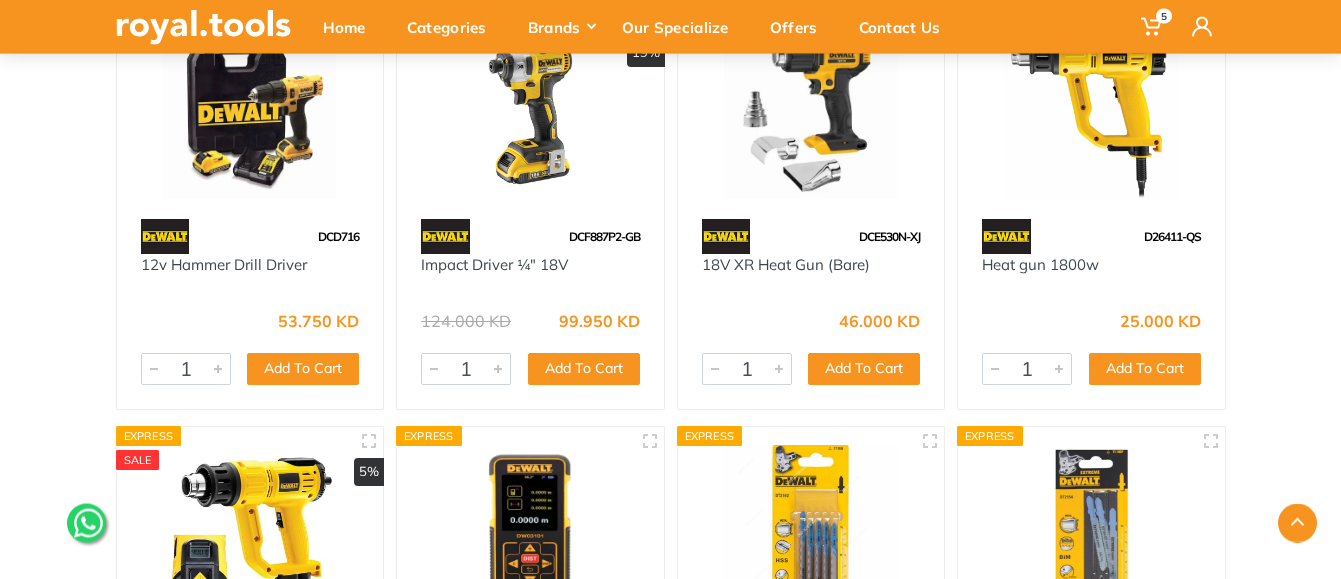 scroll, scrollTop: 1326, scrollLeft: 0, axis: vertical 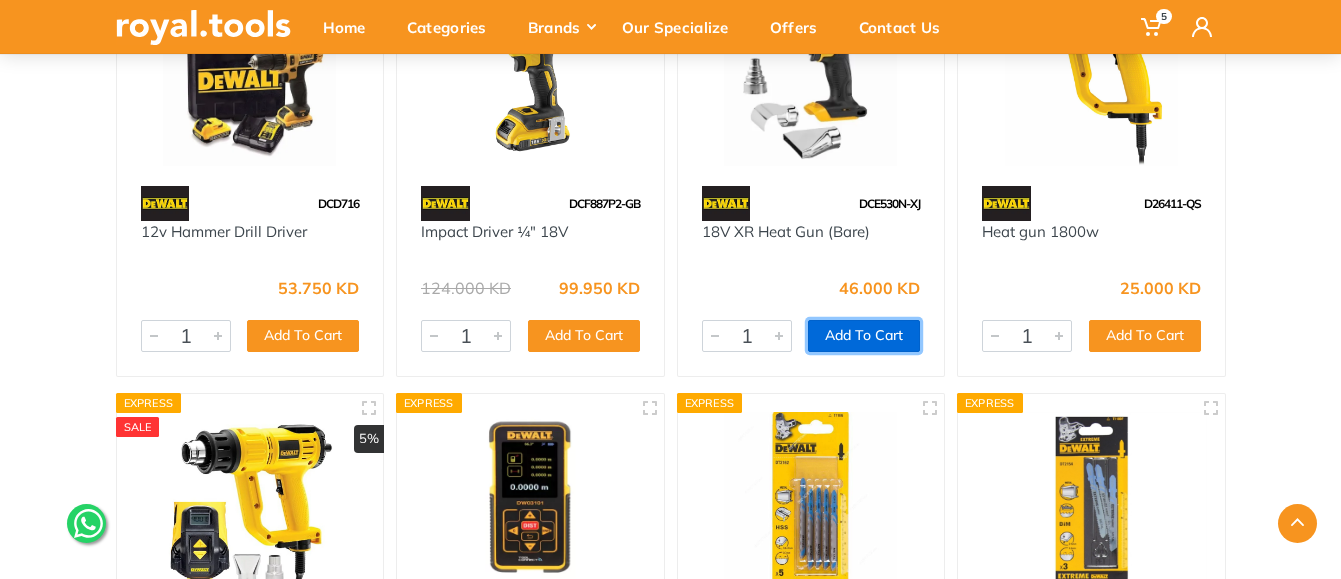 click on "Add To Cart" at bounding box center [864, 336] 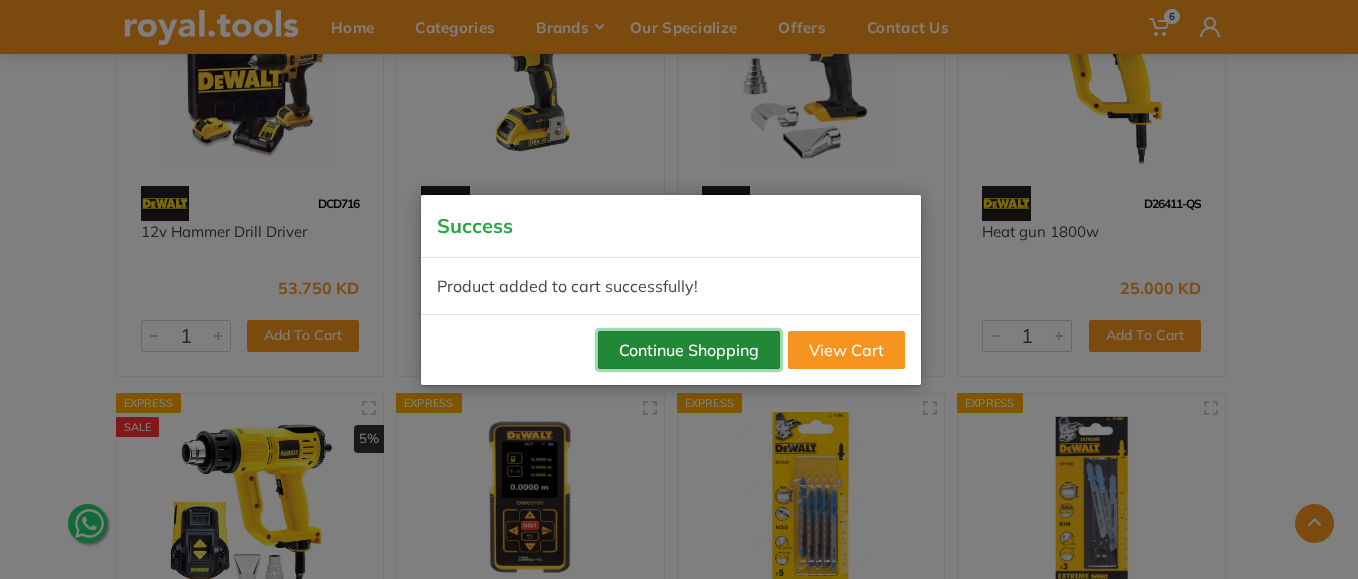 click on "Continue Shopping" at bounding box center [689, 350] 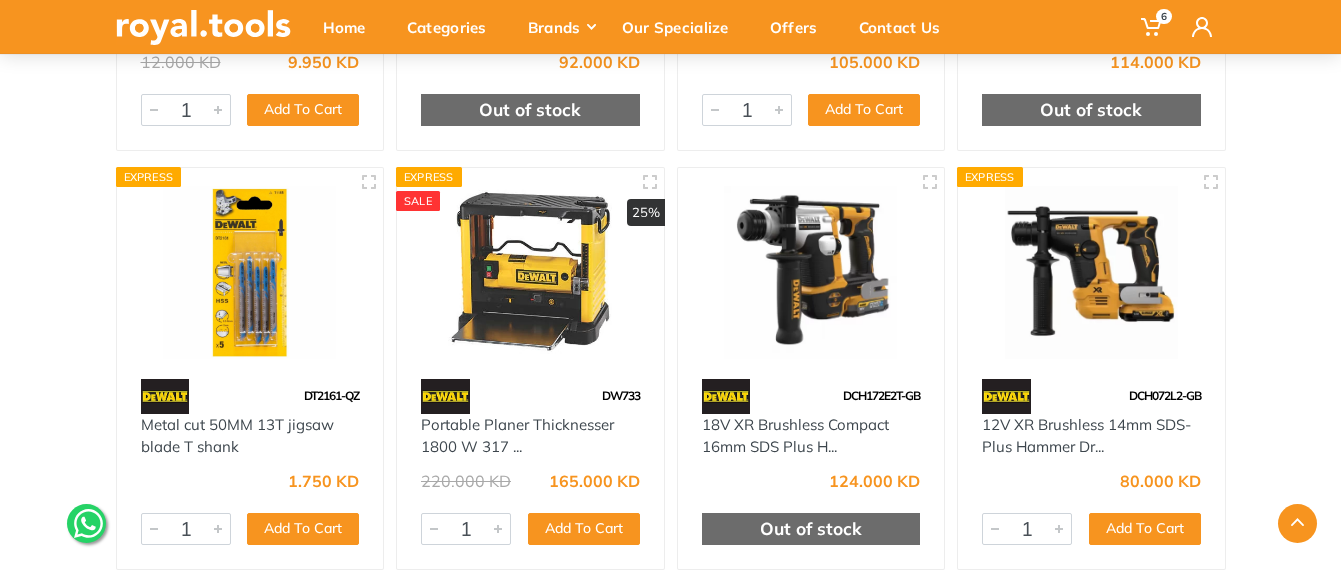 scroll, scrollTop: 2448, scrollLeft: 0, axis: vertical 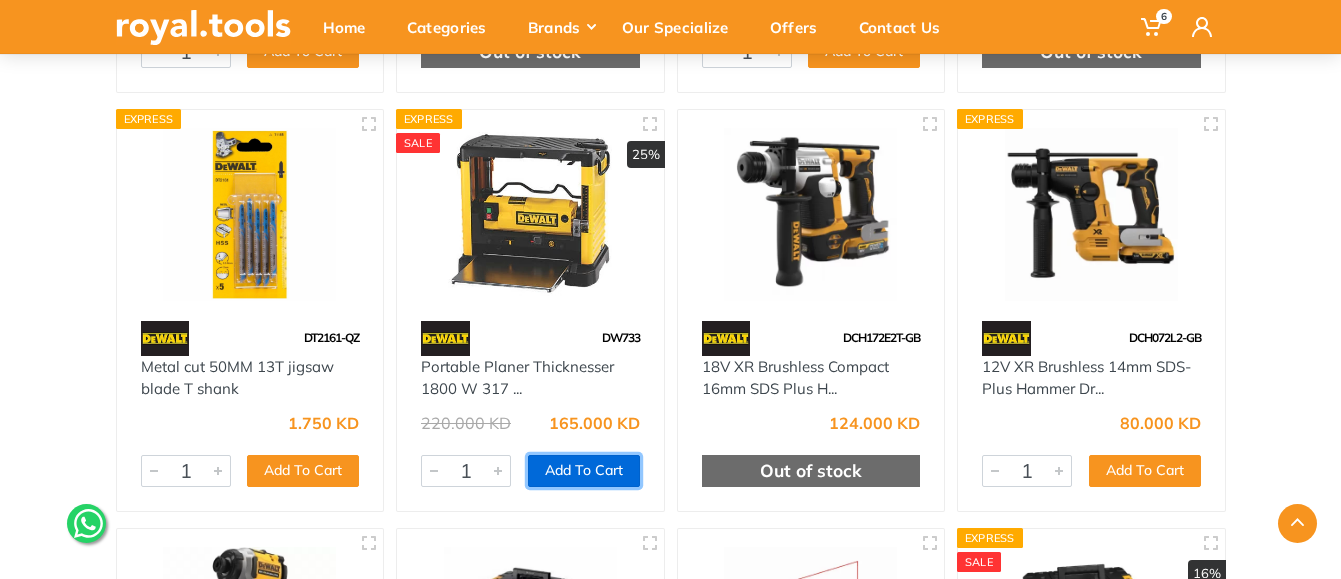 click on "Add To Cart" at bounding box center (584, 471) 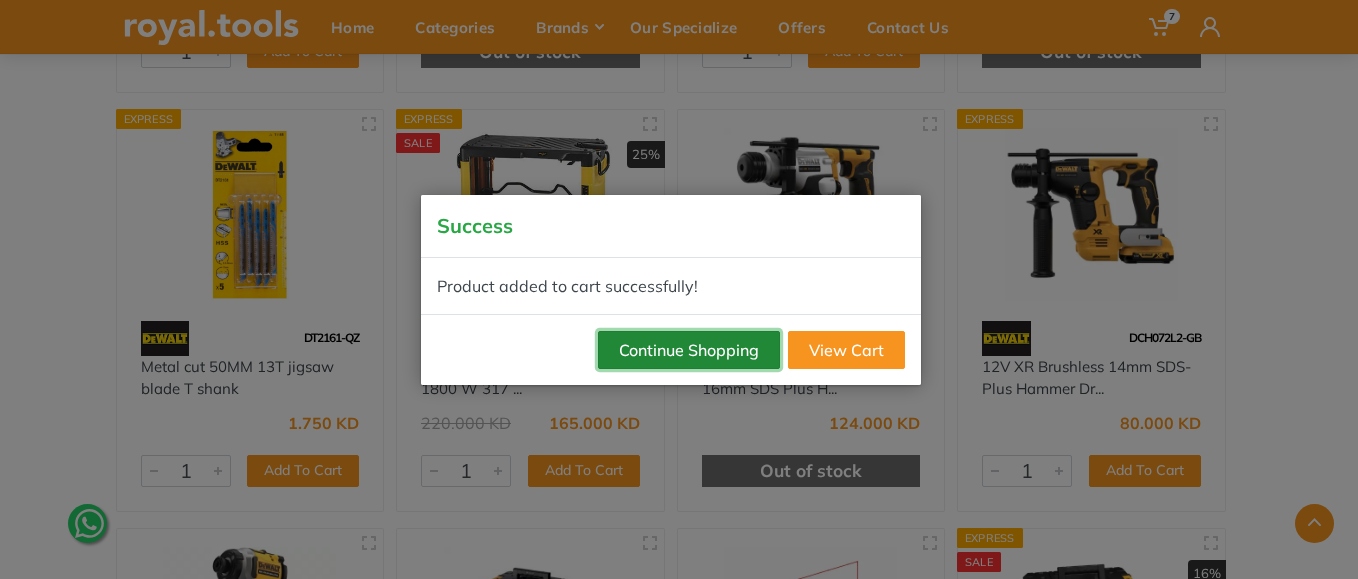 click on "Continue Shopping" at bounding box center (689, 350) 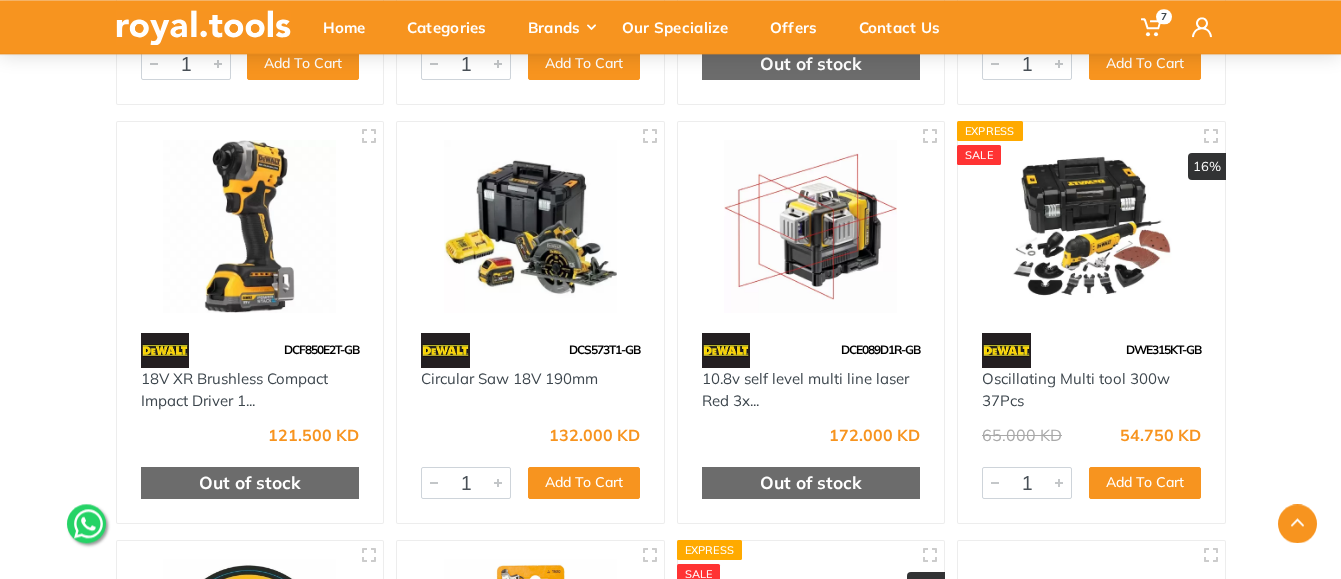 scroll, scrollTop: 2856, scrollLeft: 0, axis: vertical 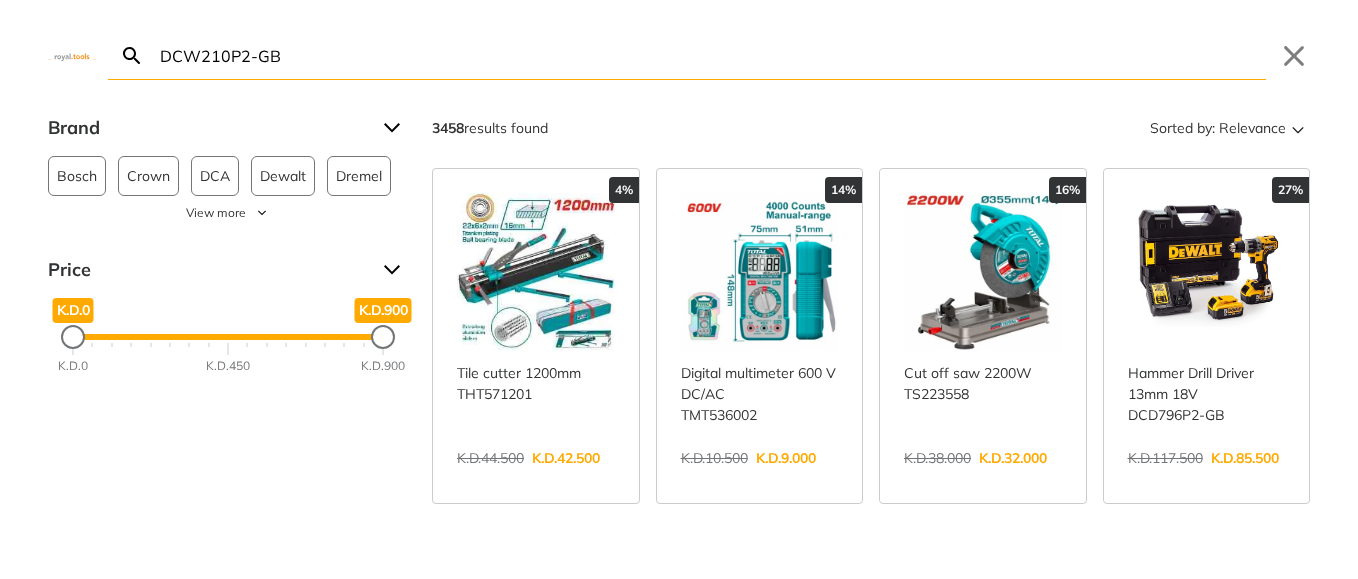 drag, startPoint x: 230, startPoint y: 51, endPoint x: 414, endPoint y: 79, distance: 186.11824 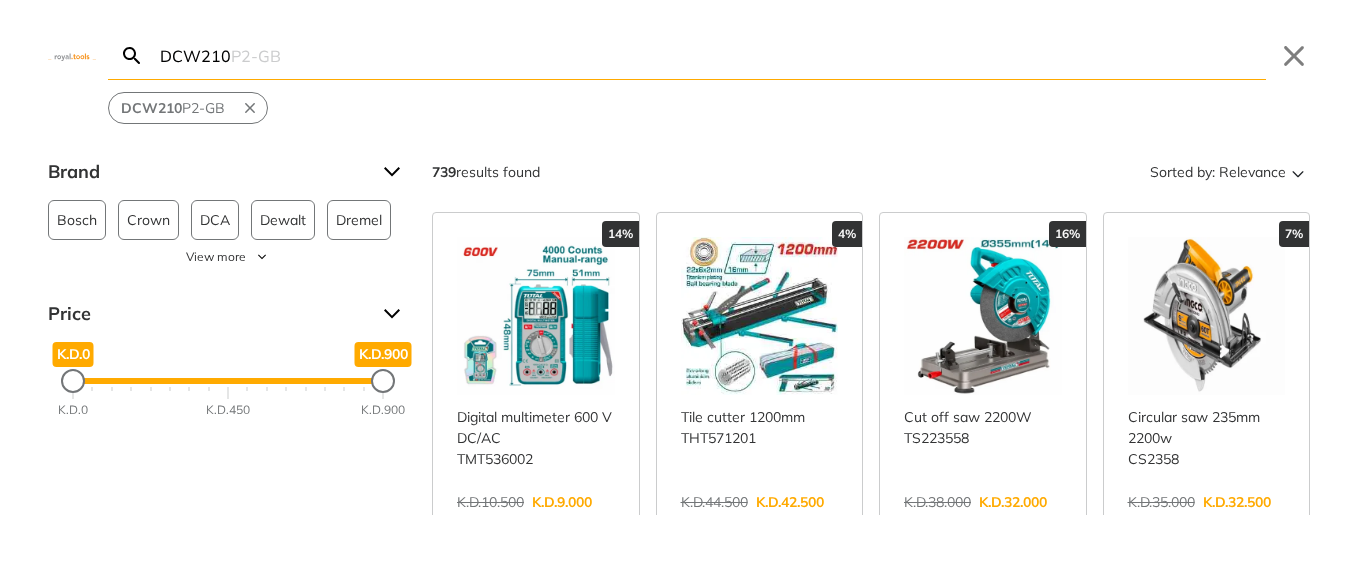 type on "DCW210" 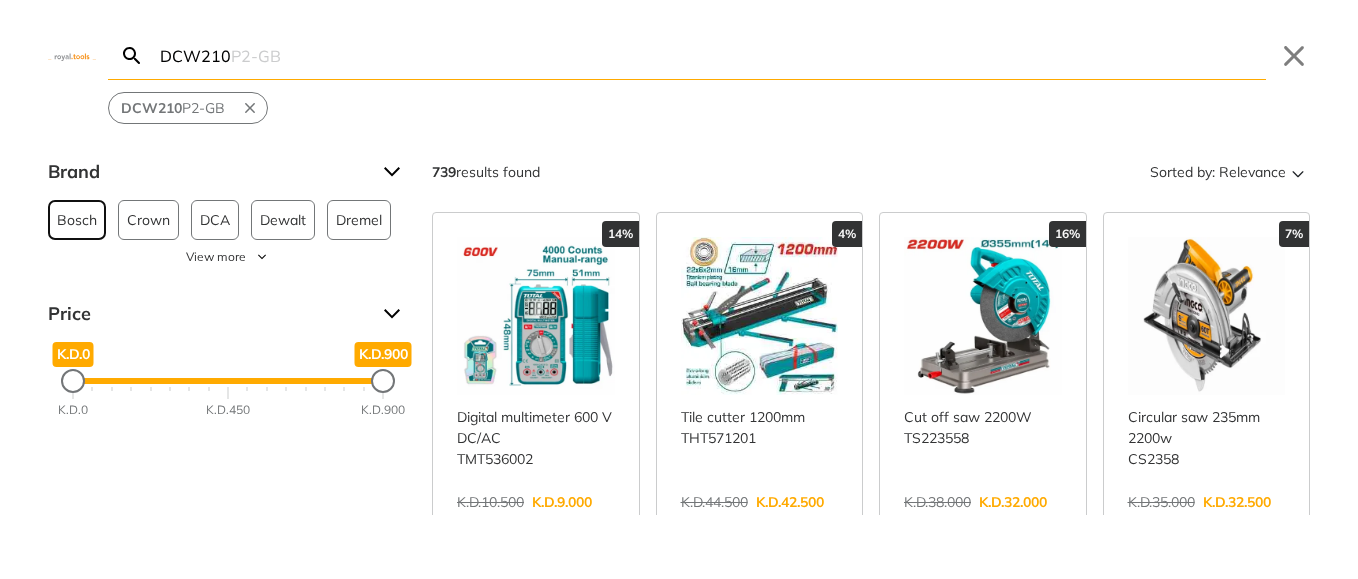 click on "Bosch" at bounding box center [77, 220] 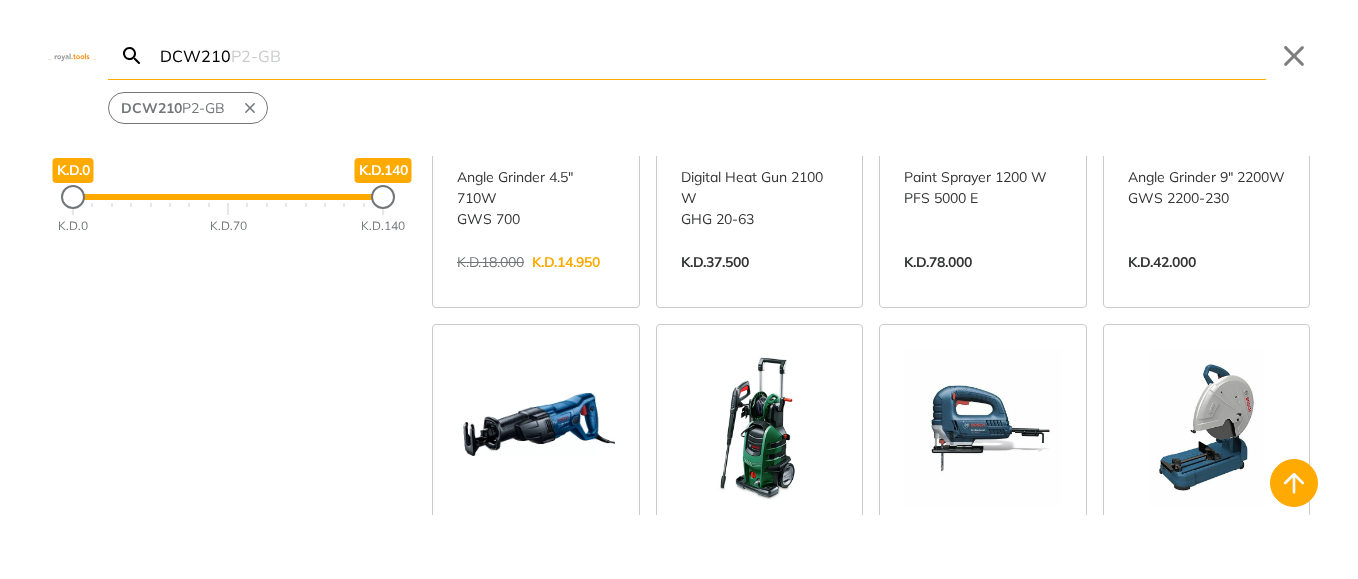 scroll, scrollTop: 0, scrollLeft: 0, axis: both 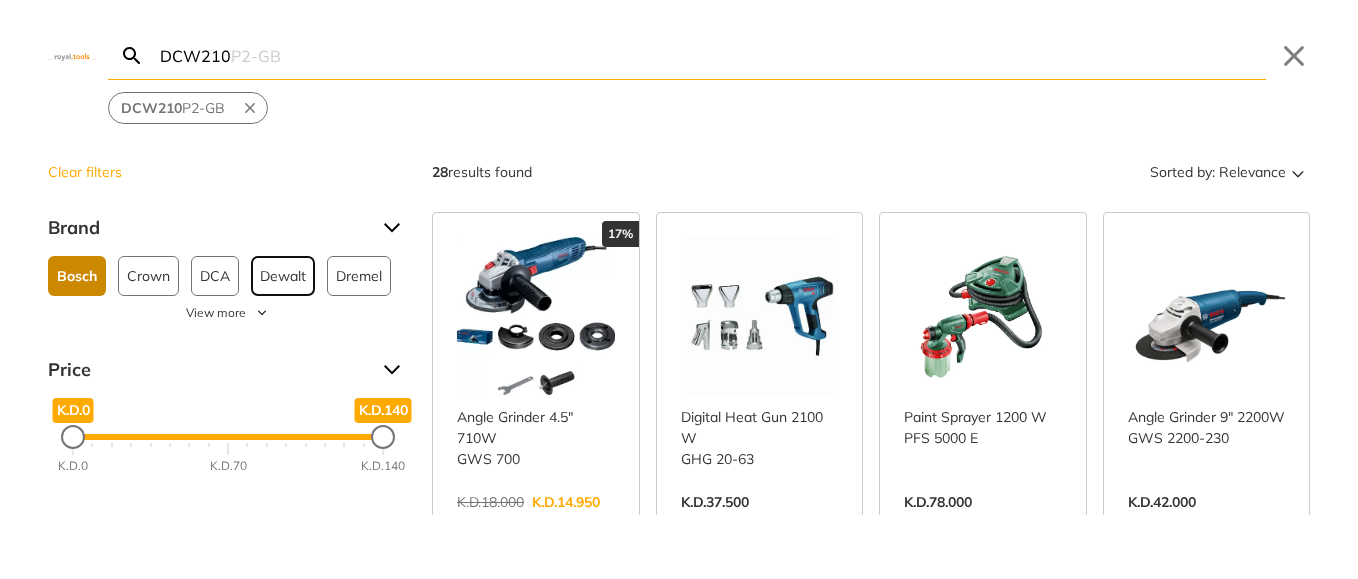 click on "Dewalt" at bounding box center (283, 276) 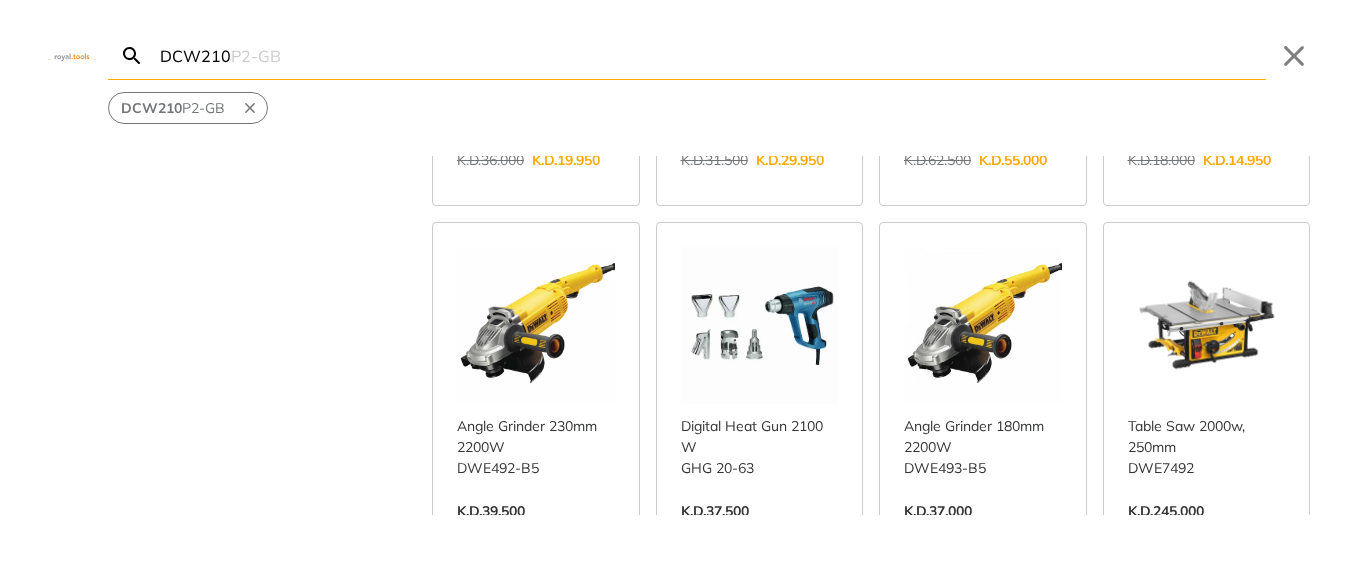 scroll, scrollTop: 360, scrollLeft: 0, axis: vertical 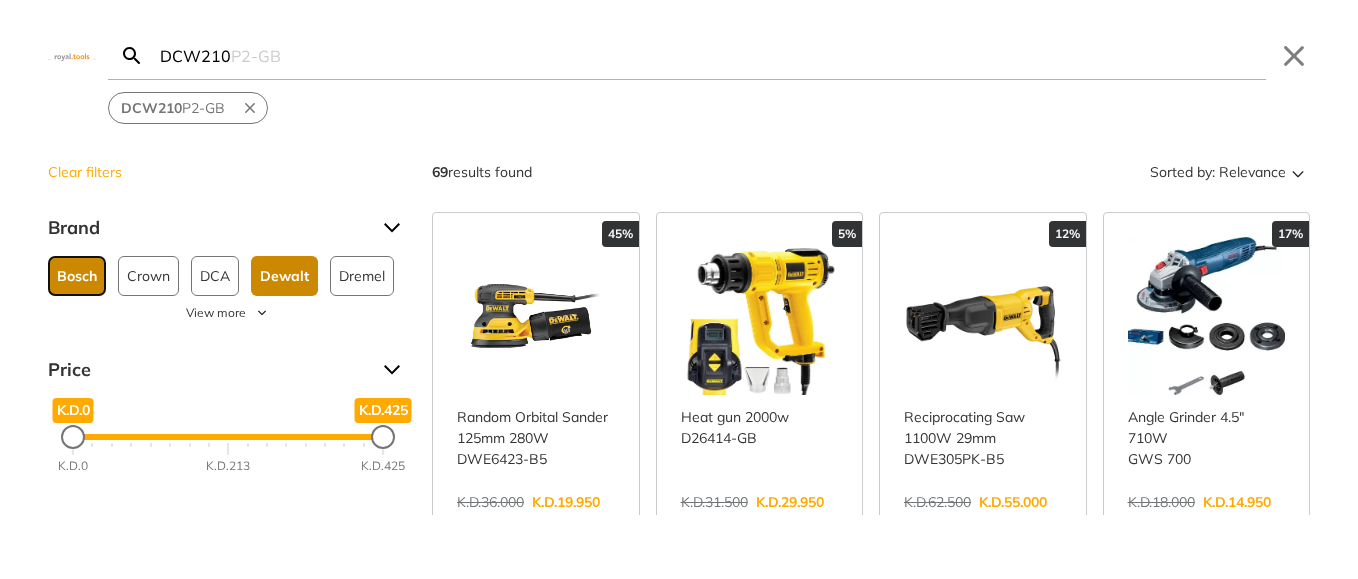 click on "Bosch" at bounding box center (77, 276) 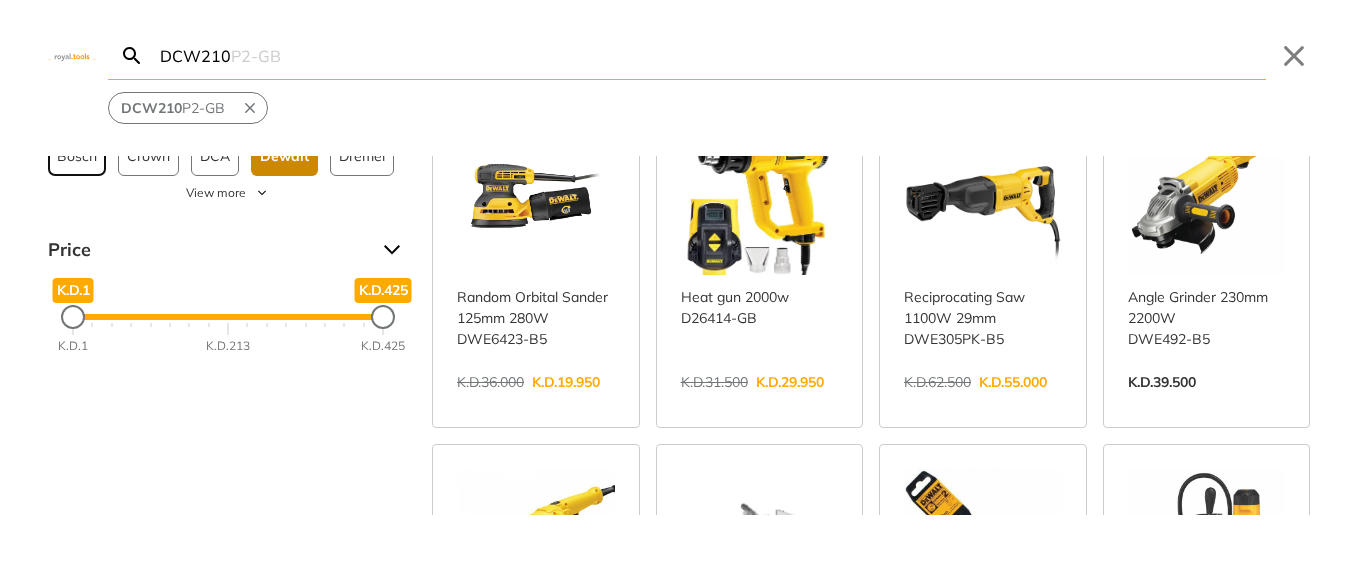 scroll, scrollTop: 0, scrollLeft: 0, axis: both 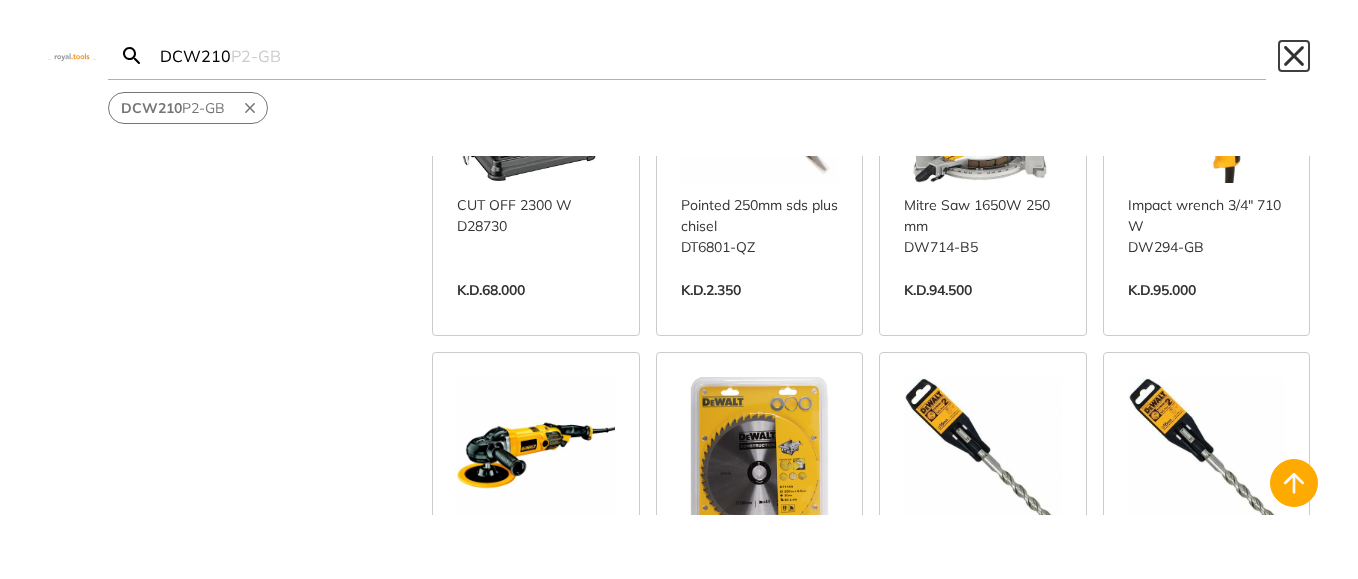 click on "Close" at bounding box center (1294, 56) 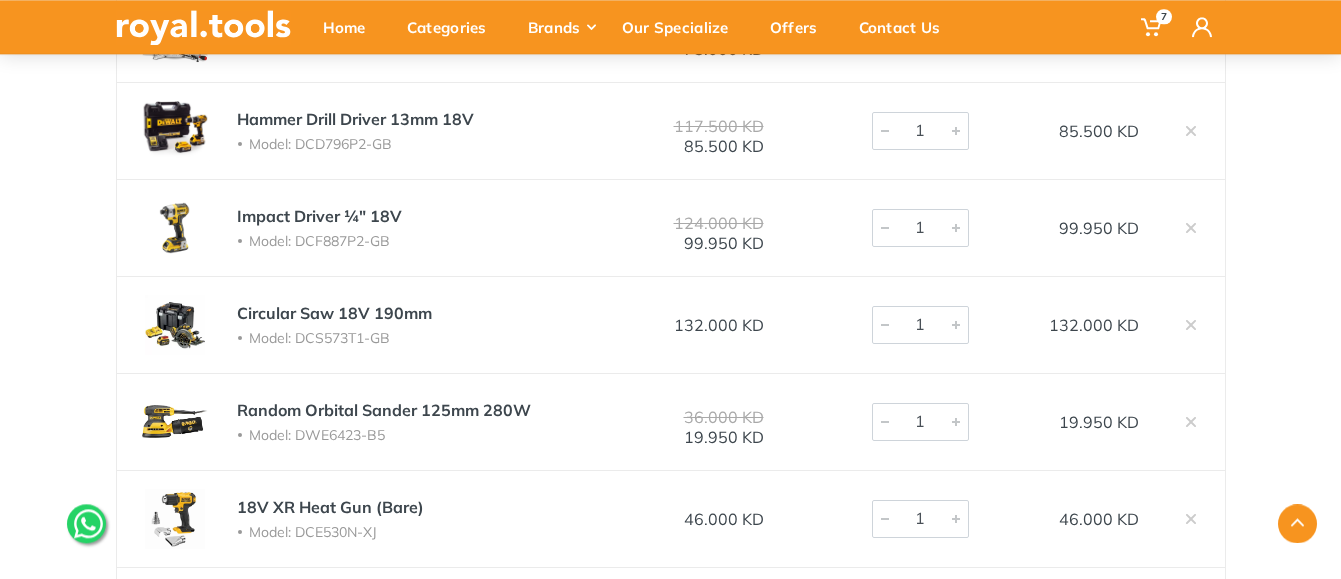 scroll, scrollTop: 204, scrollLeft: 0, axis: vertical 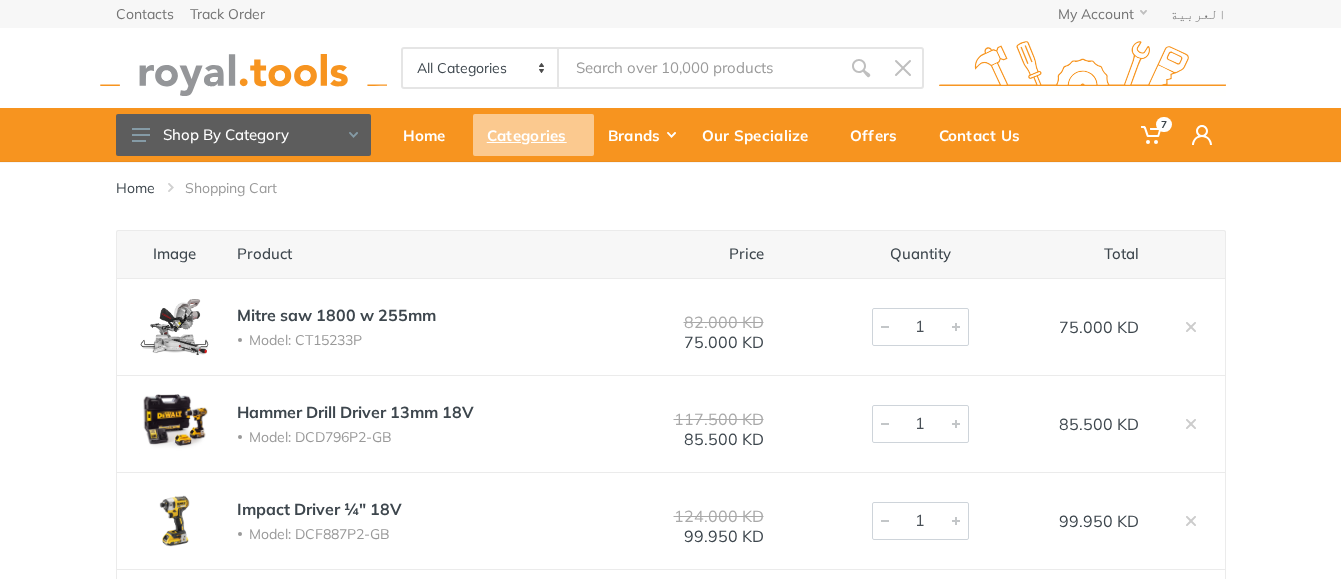 click on "Categories" at bounding box center (533, 135) 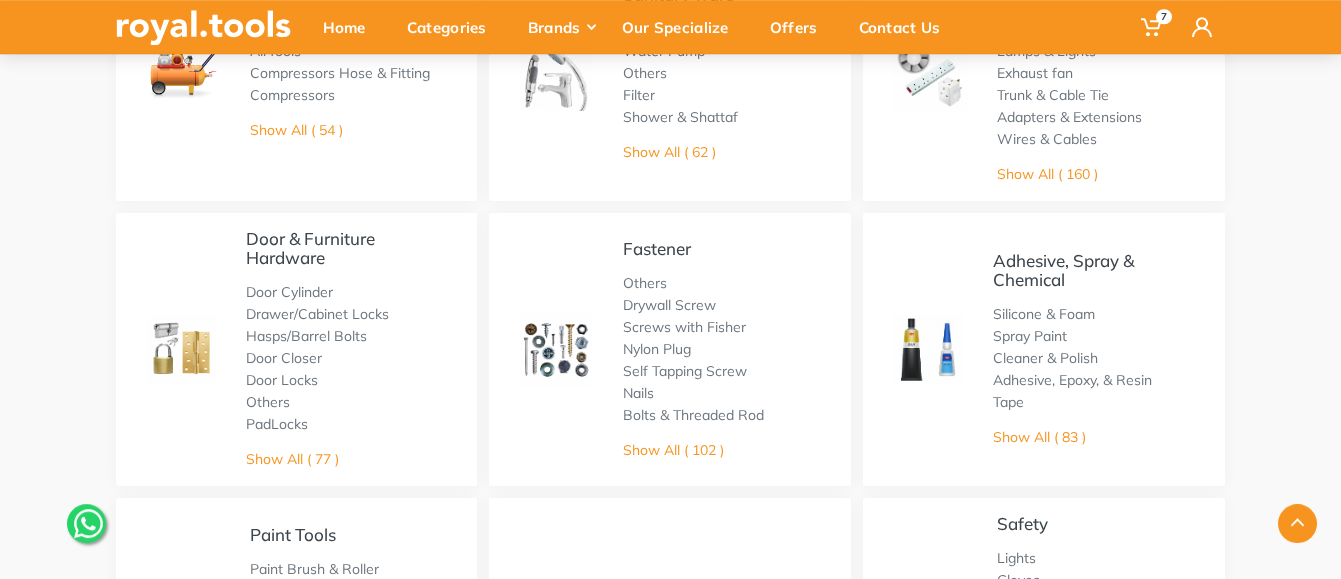 scroll, scrollTop: 918, scrollLeft: 0, axis: vertical 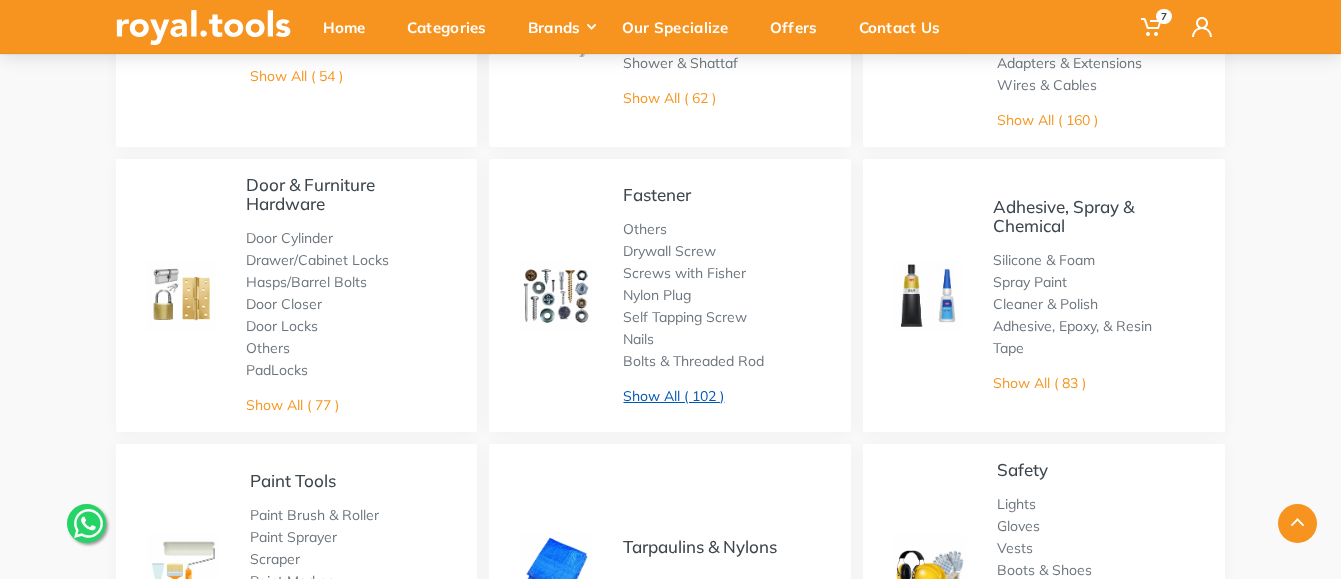 click on "Show All ( 102 )" at bounding box center (673, 396) 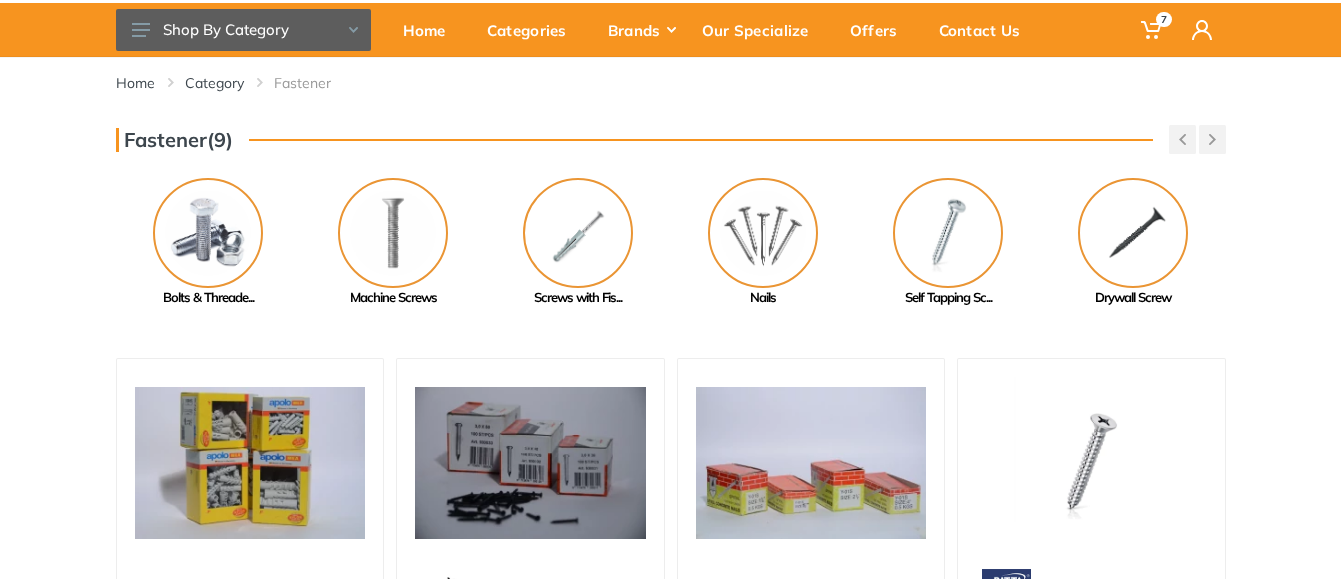 scroll, scrollTop: 102, scrollLeft: 0, axis: vertical 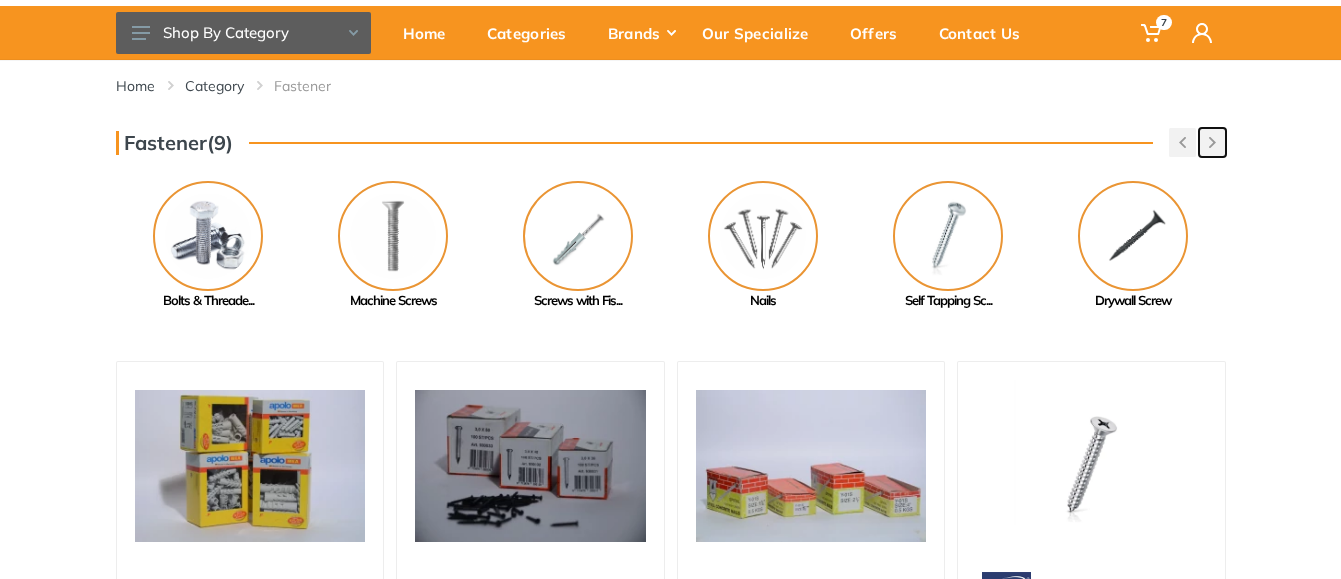 click at bounding box center [1212, 142] 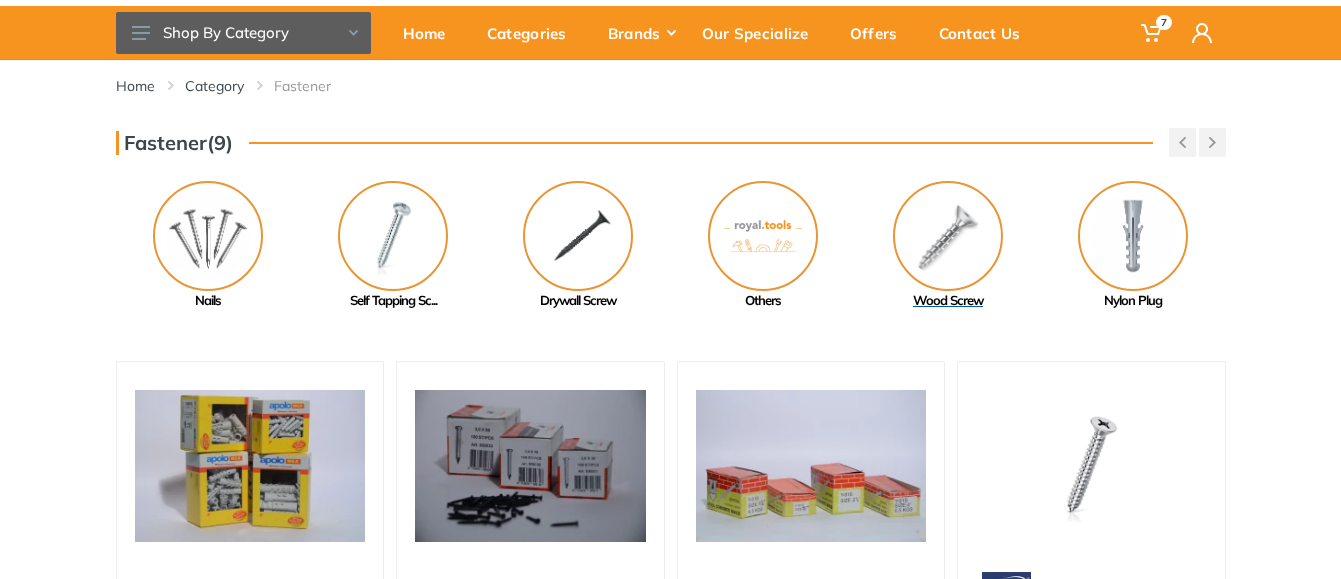 click at bounding box center [948, 236] 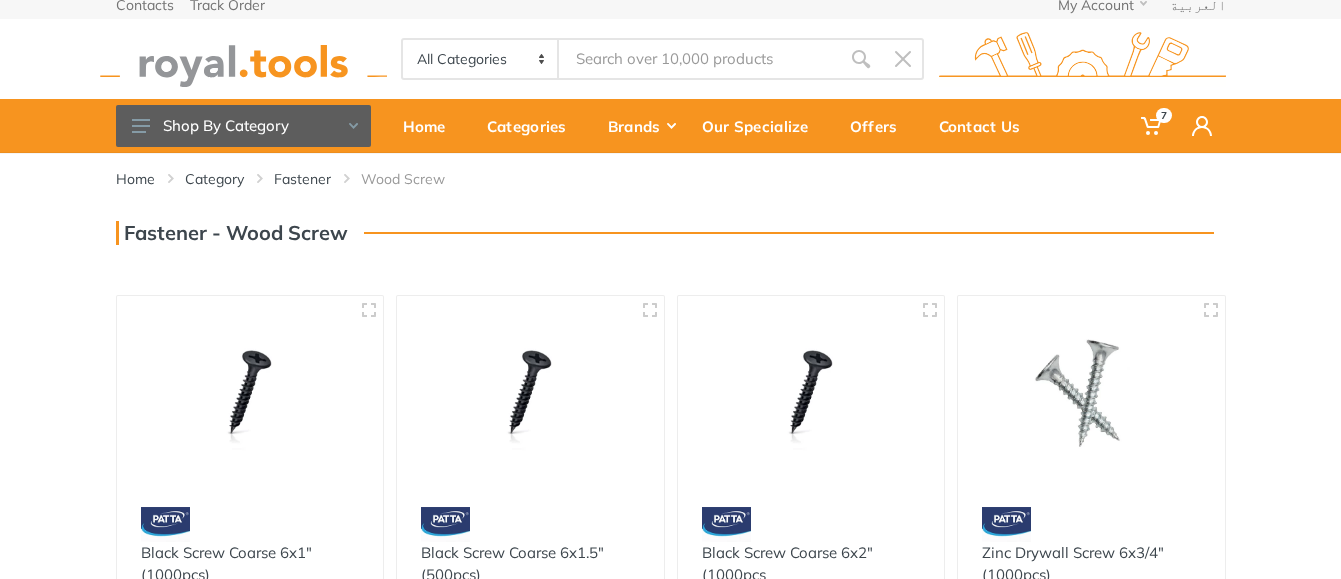scroll, scrollTop: 0, scrollLeft: 0, axis: both 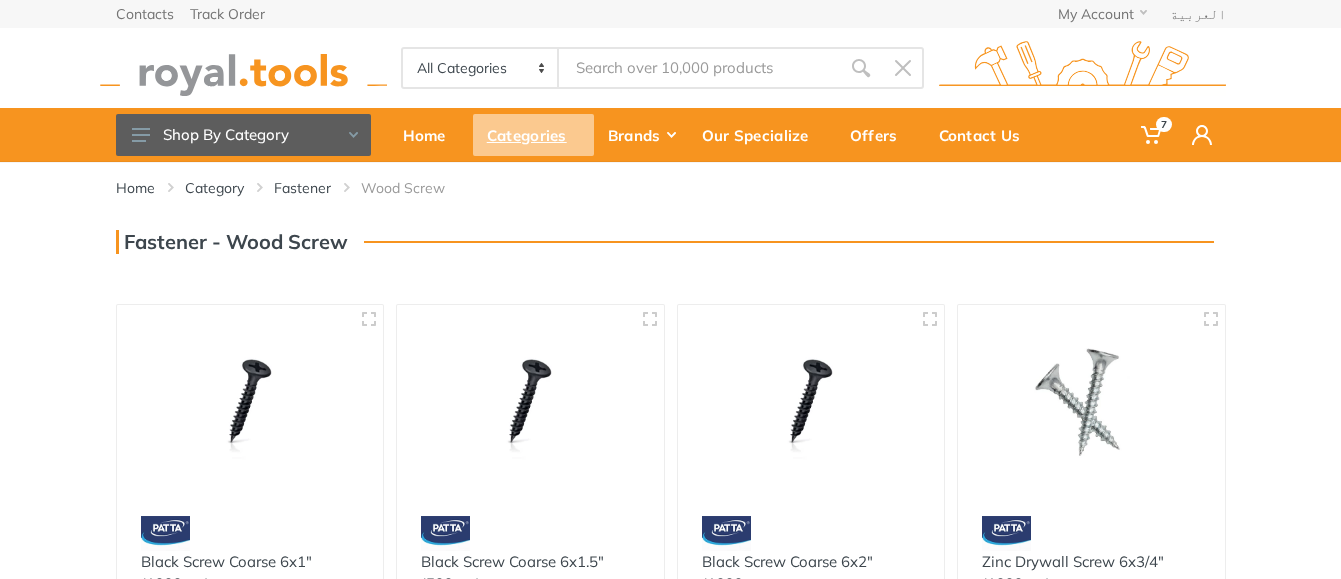 click on "Categories" at bounding box center [533, 135] 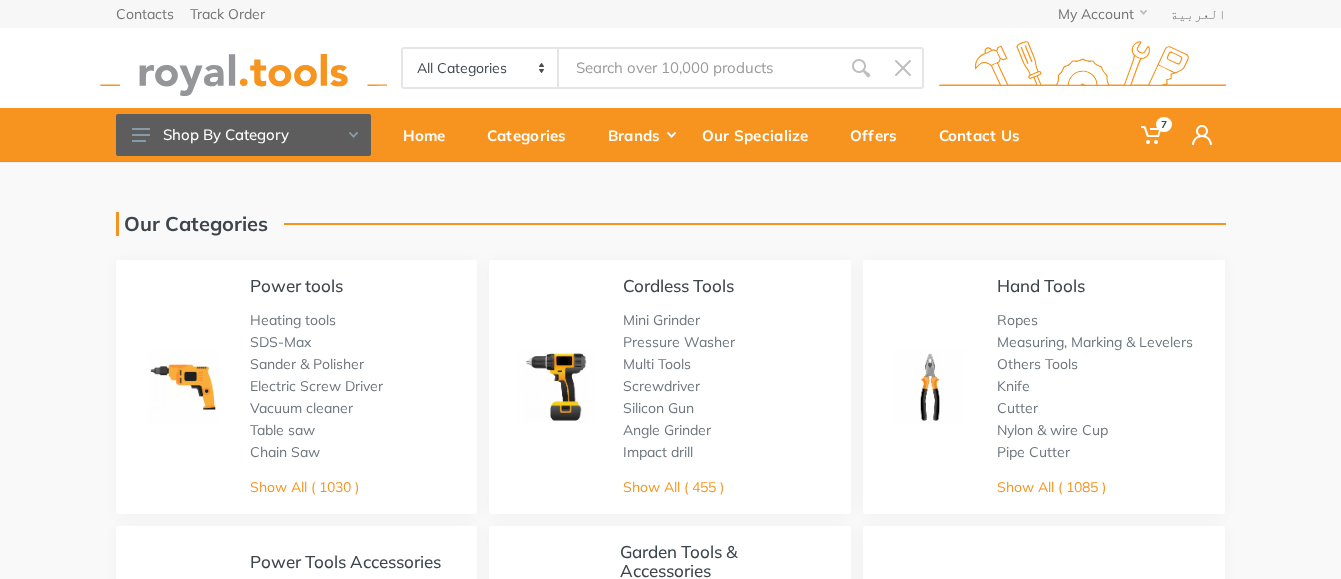 scroll, scrollTop: 0, scrollLeft: 0, axis: both 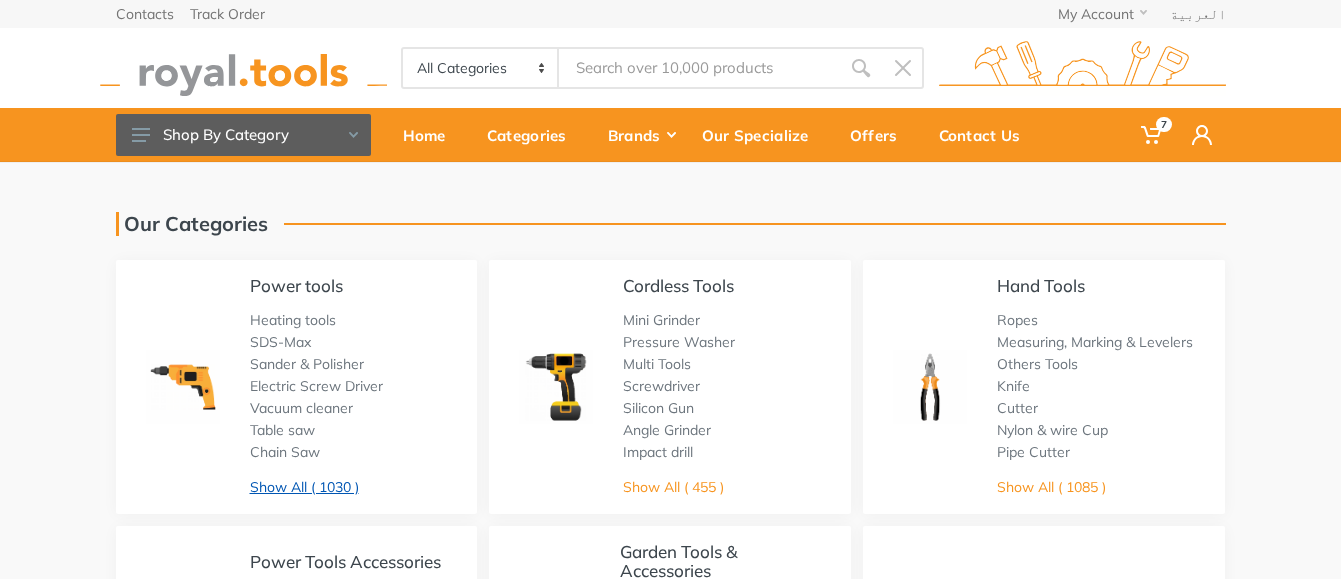 click on "Show All ( 1030 )" at bounding box center (304, 487) 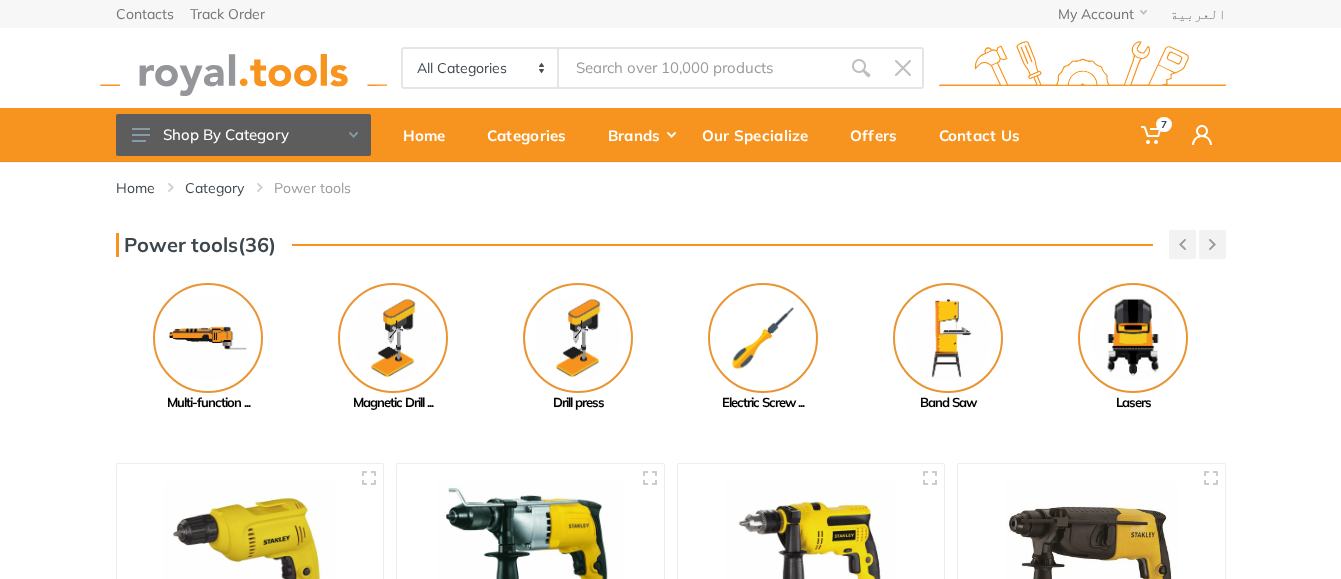 scroll, scrollTop: 0, scrollLeft: 0, axis: both 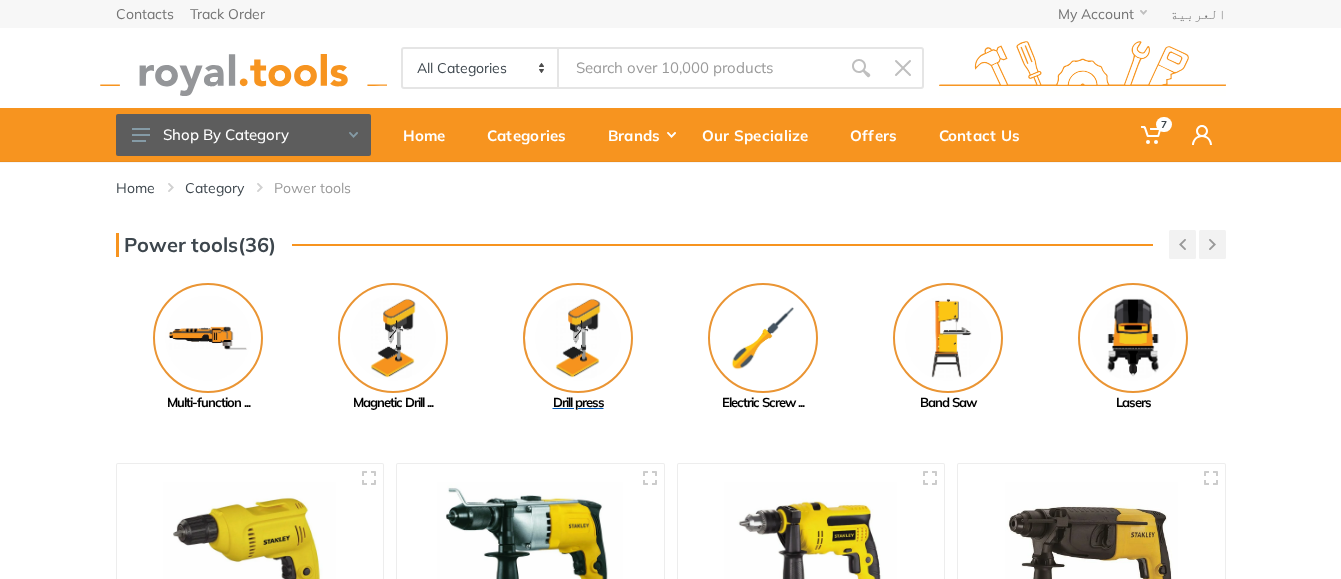 click at bounding box center (578, 338) 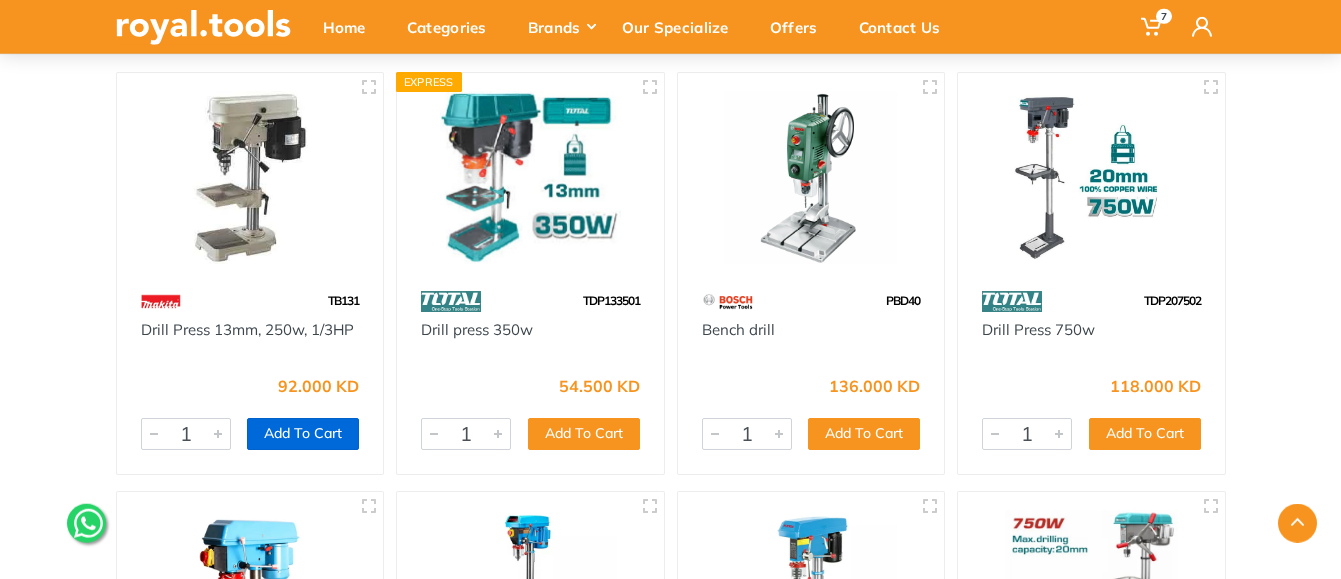 scroll, scrollTop: 204, scrollLeft: 0, axis: vertical 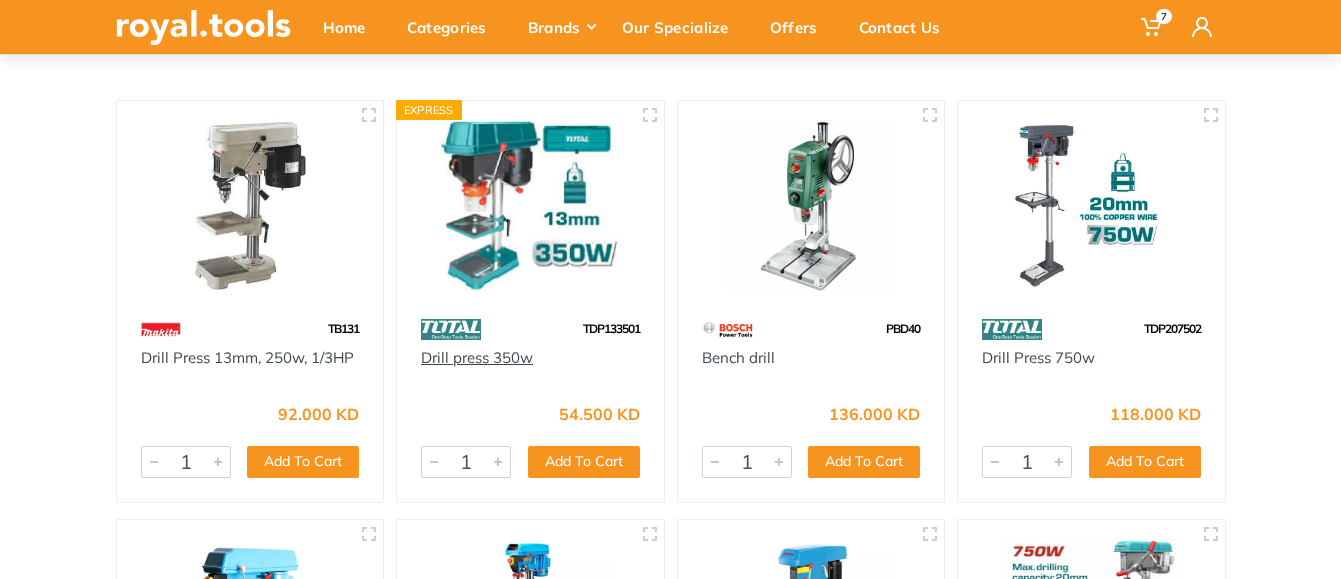 click on "Drill press 350w" at bounding box center [477, 357] 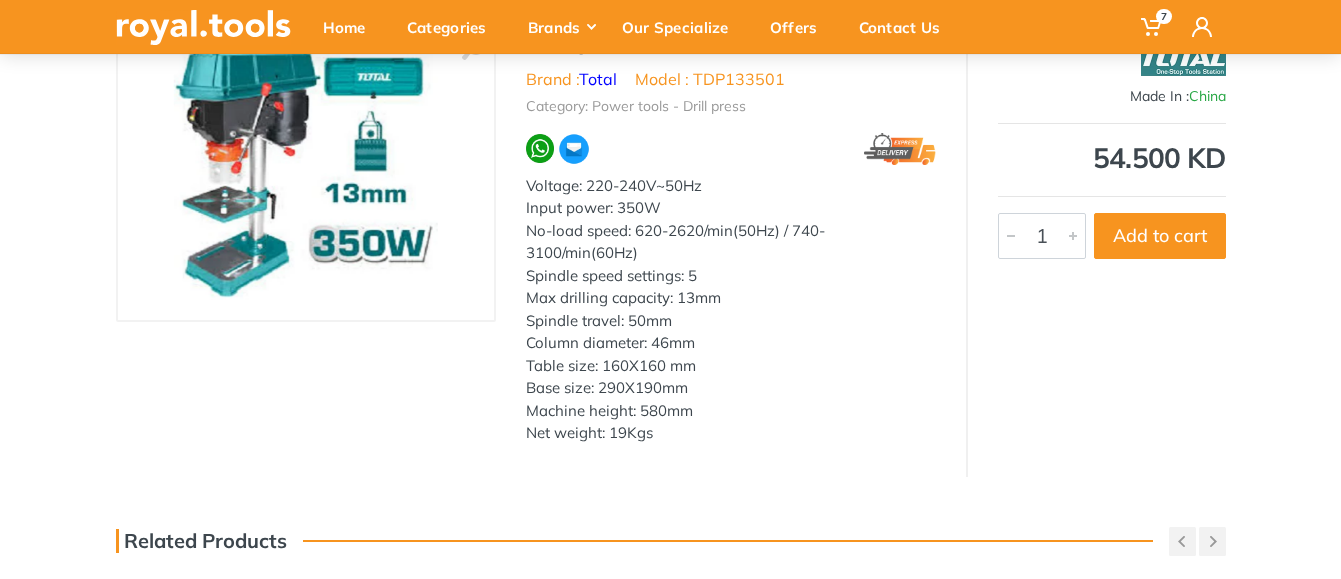 scroll, scrollTop: 102, scrollLeft: 0, axis: vertical 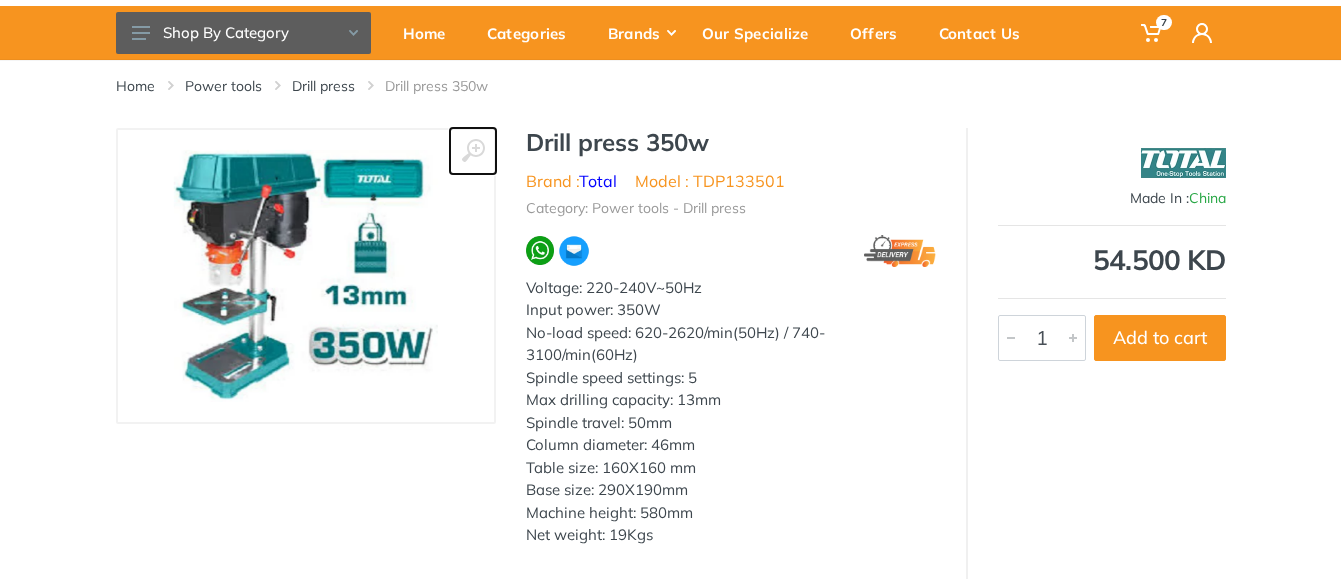 click 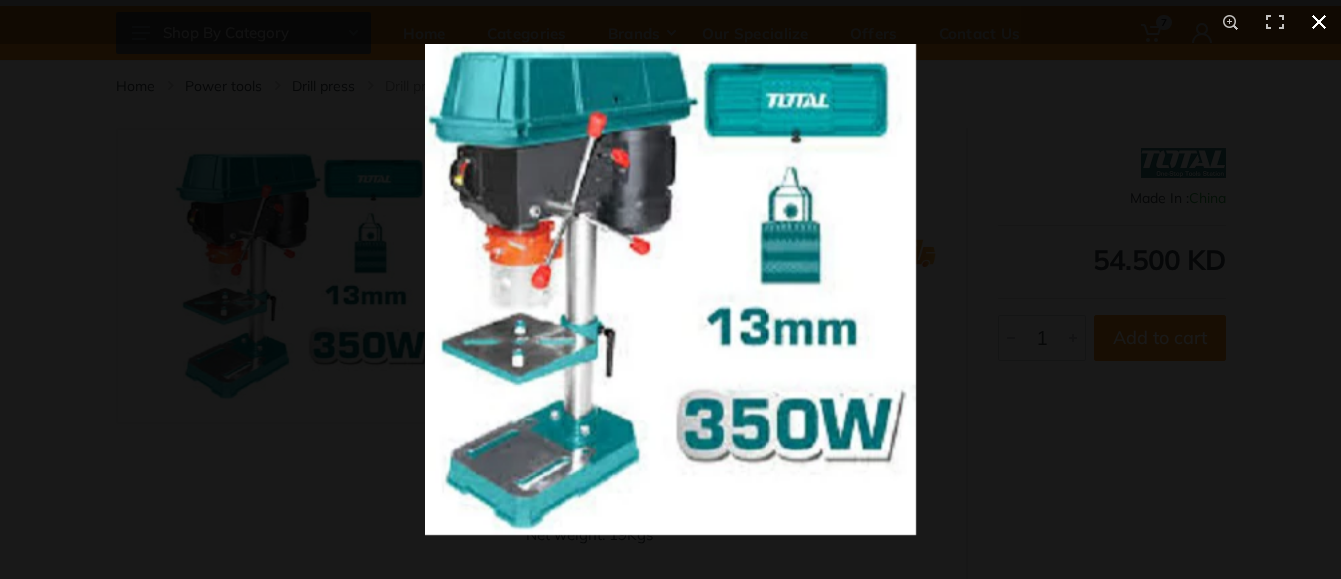 click at bounding box center [1095, 333] 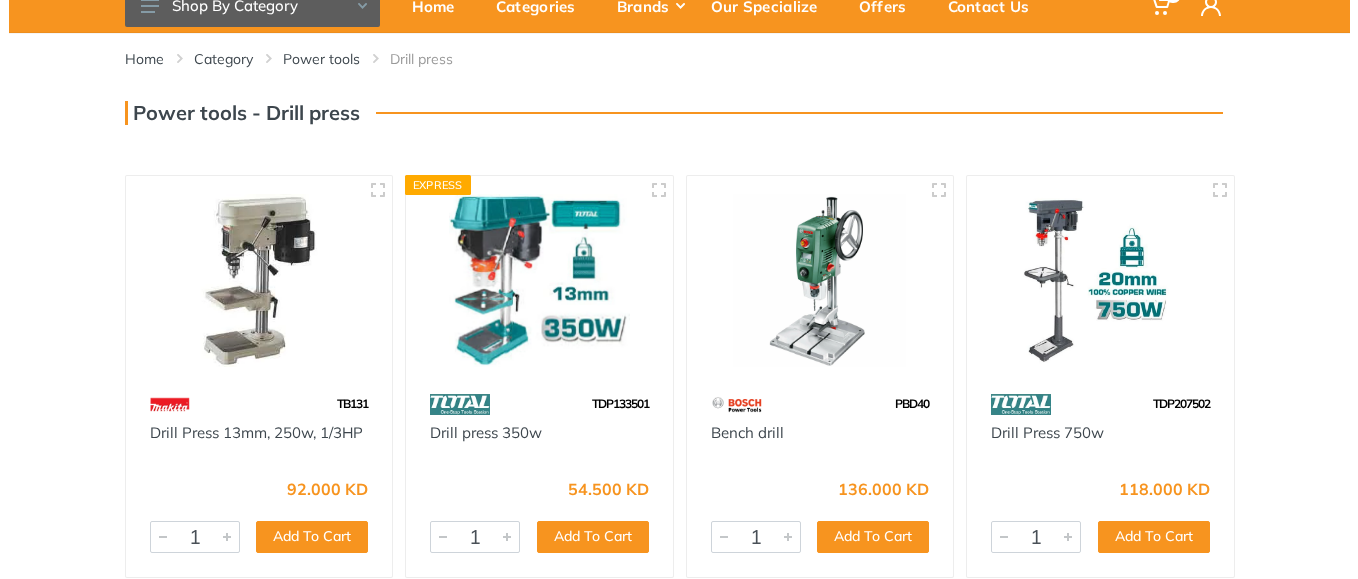 scroll, scrollTop: 0, scrollLeft: 0, axis: both 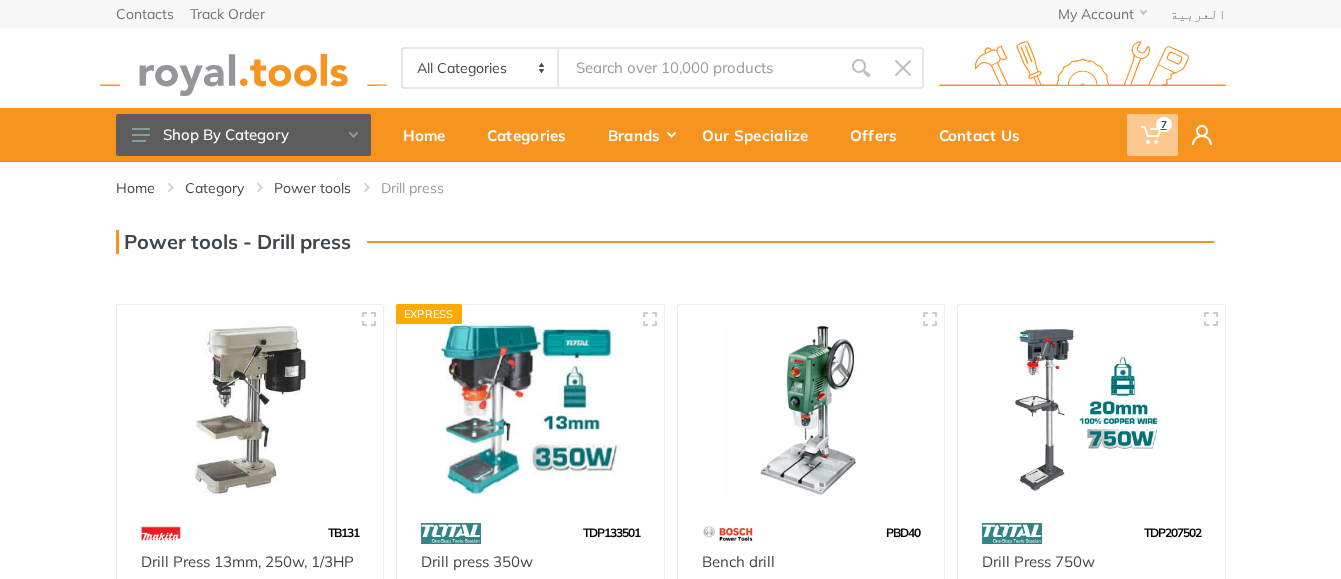 click 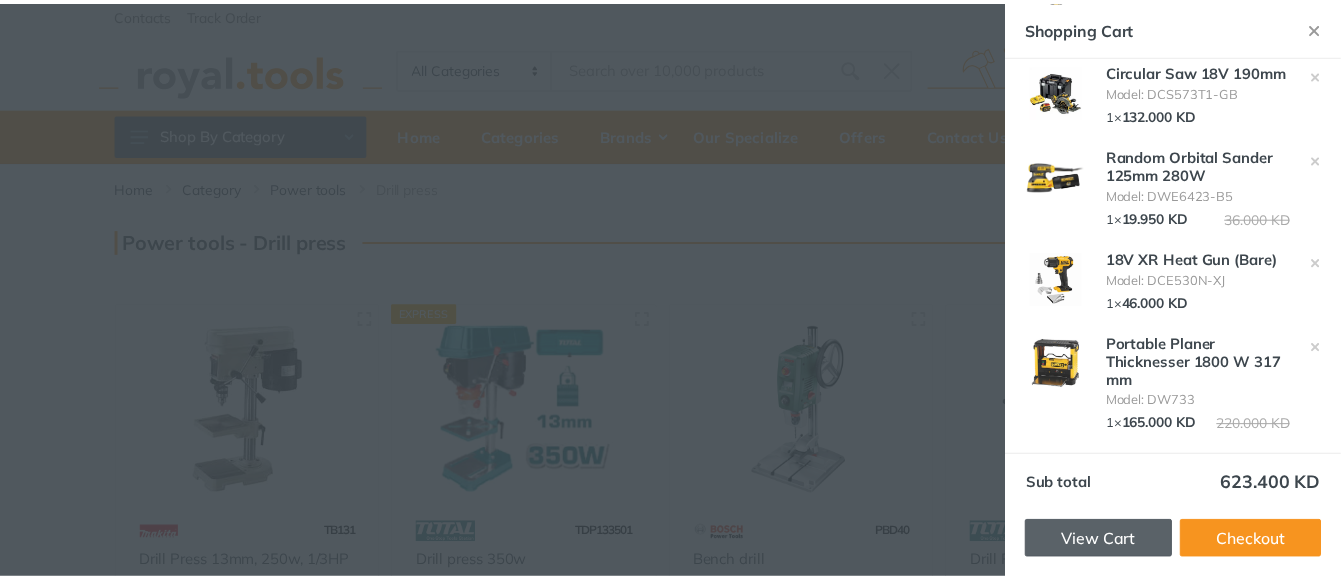 scroll, scrollTop: 242, scrollLeft: 0, axis: vertical 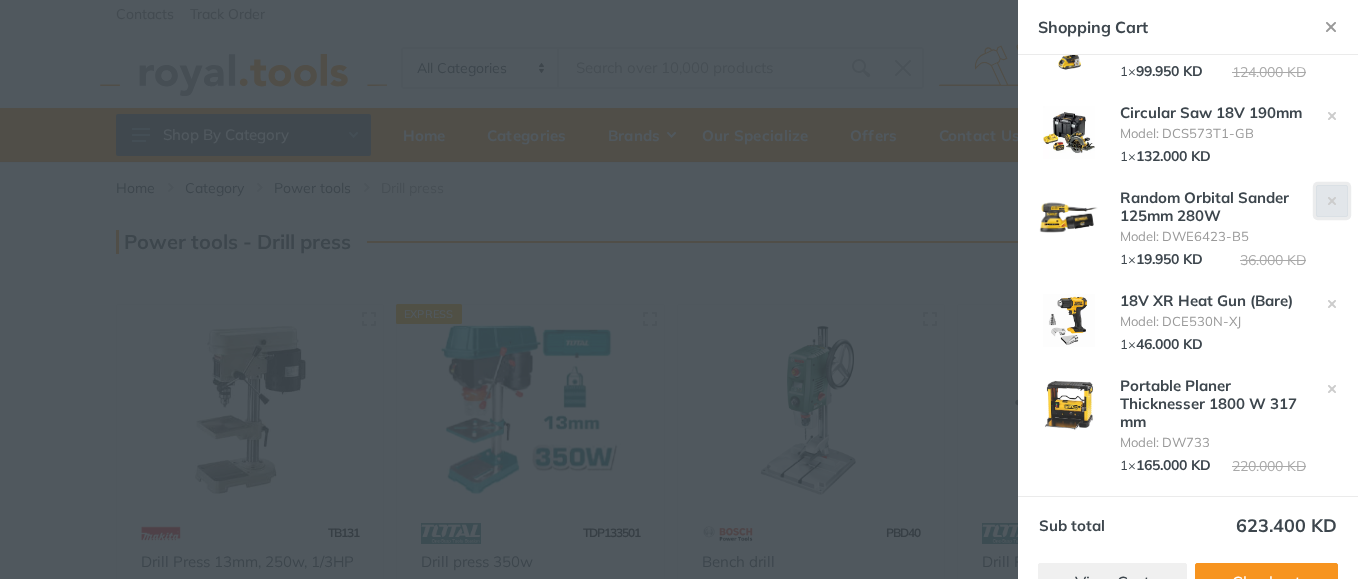 click 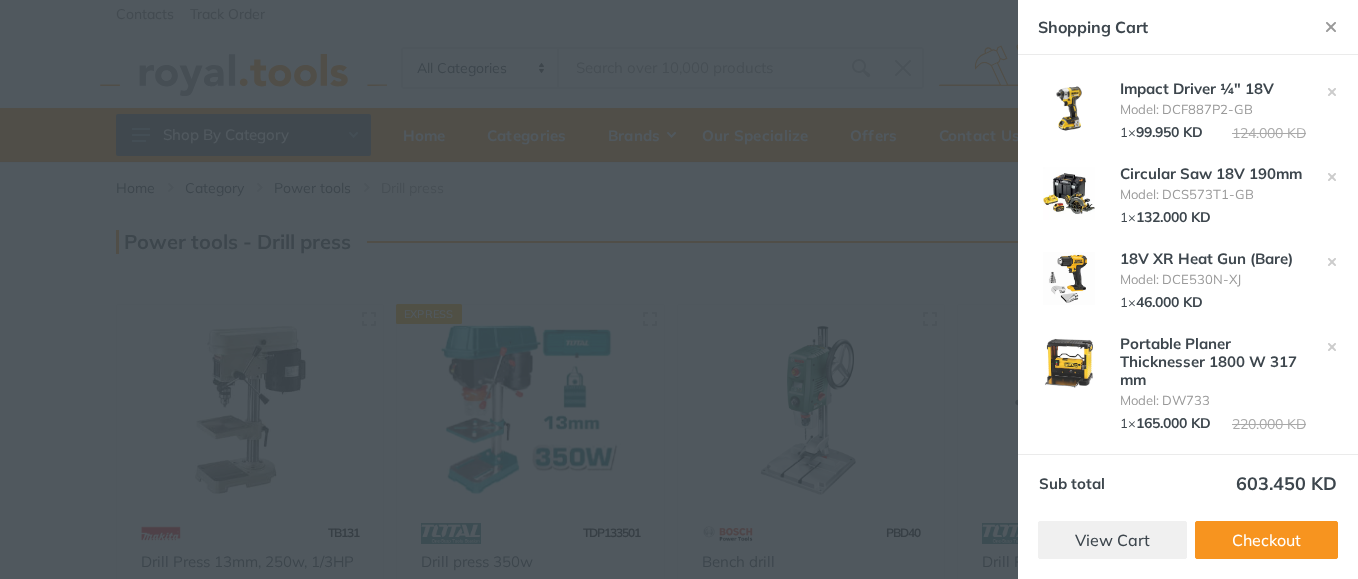 click at bounding box center [679, 289] 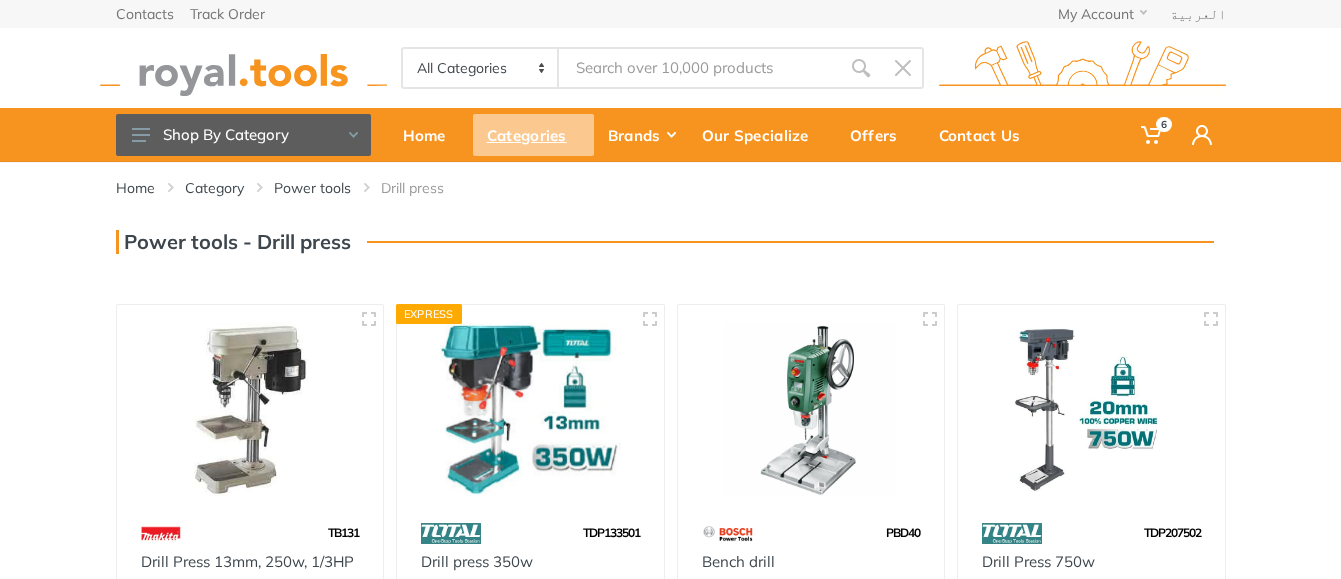 click on "Categories" at bounding box center (533, 135) 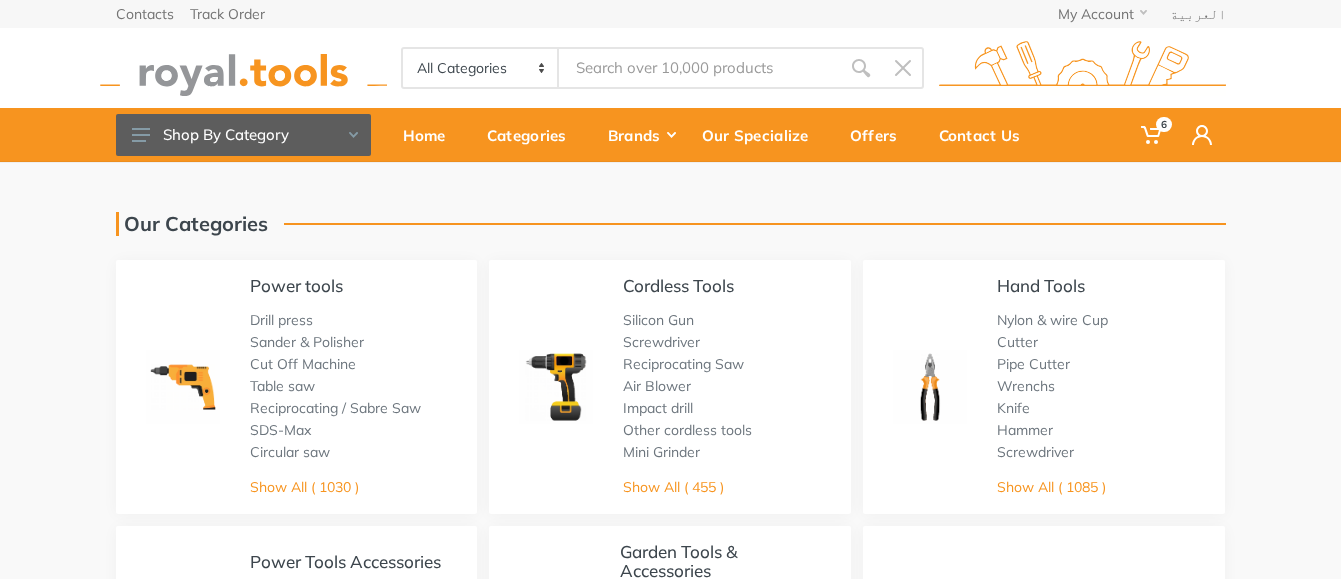 scroll, scrollTop: 0, scrollLeft: 0, axis: both 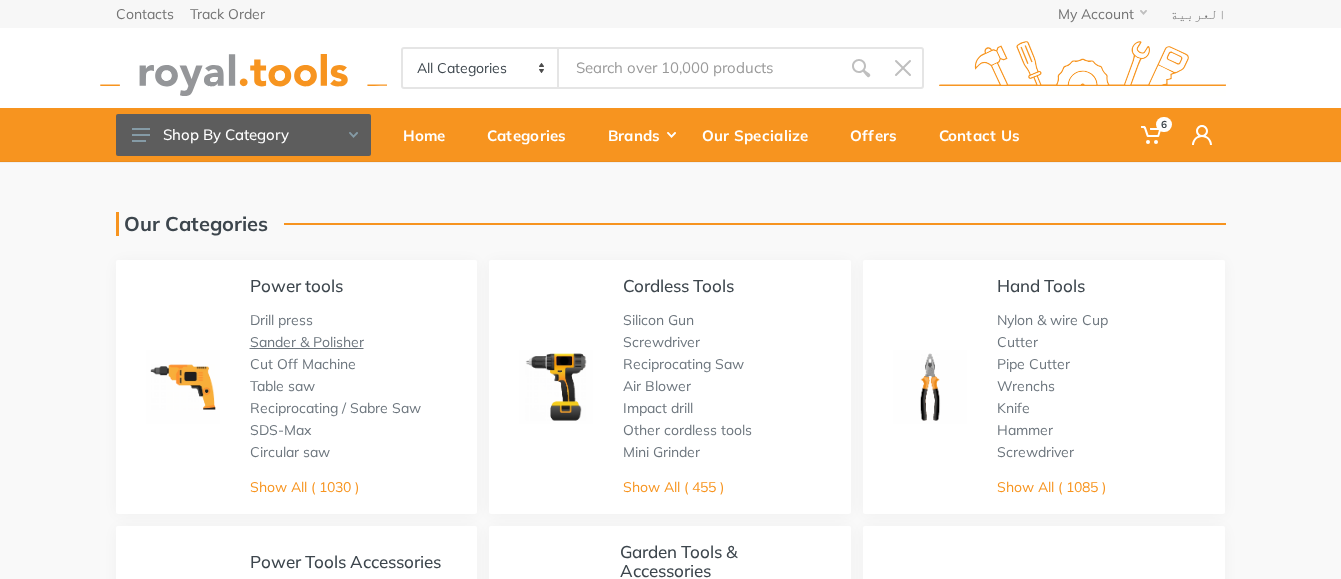 click on "Sander & Polisher" at bounding box center [307, 342] 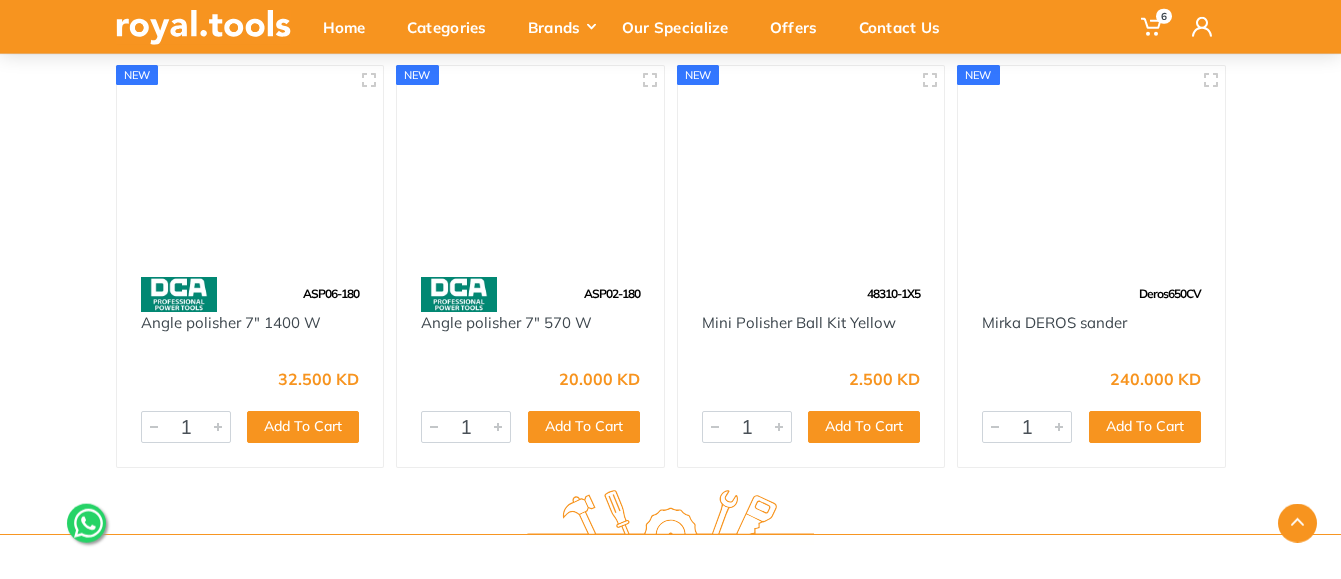 scroll, scrollTop: 7752, scrollLeft: 0, axis: vertical 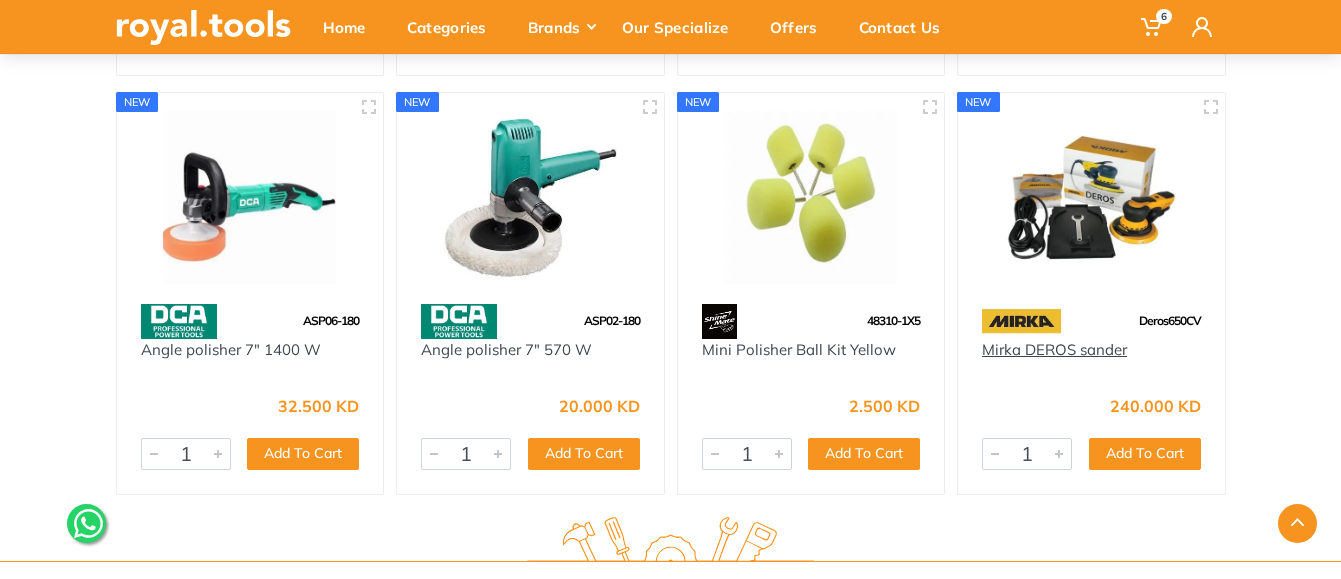 click on "Mirka DEROS sander" at bounding box center [1054, 349] 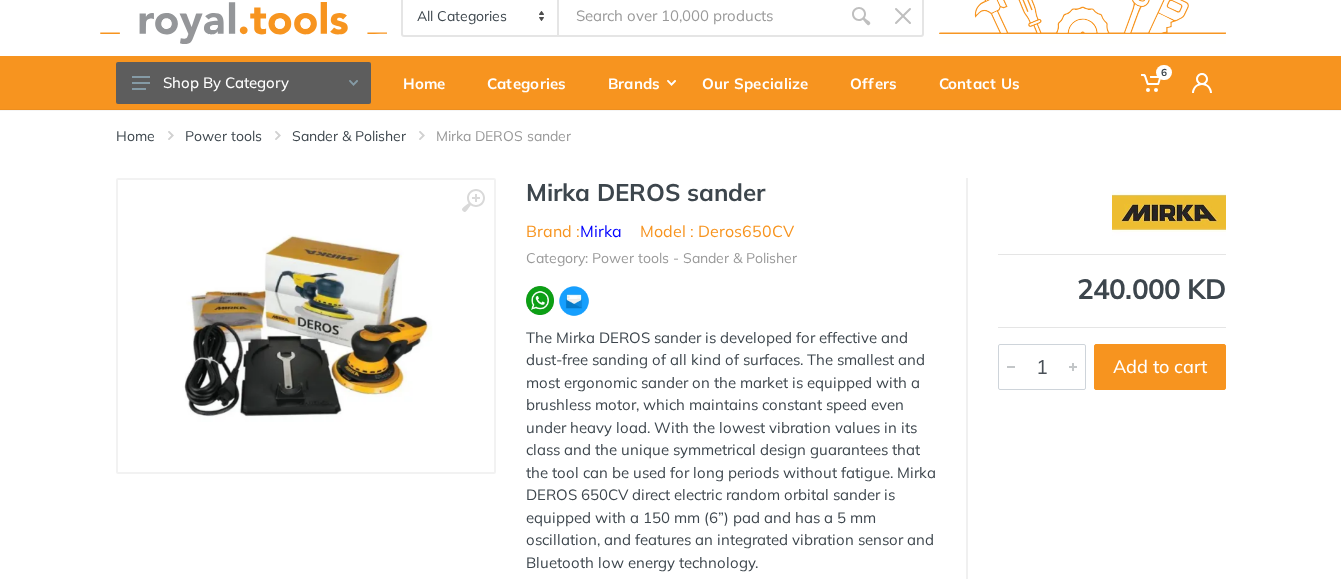 scroll, scrollTop: 25, scrollLeft: 0, axis: vertical 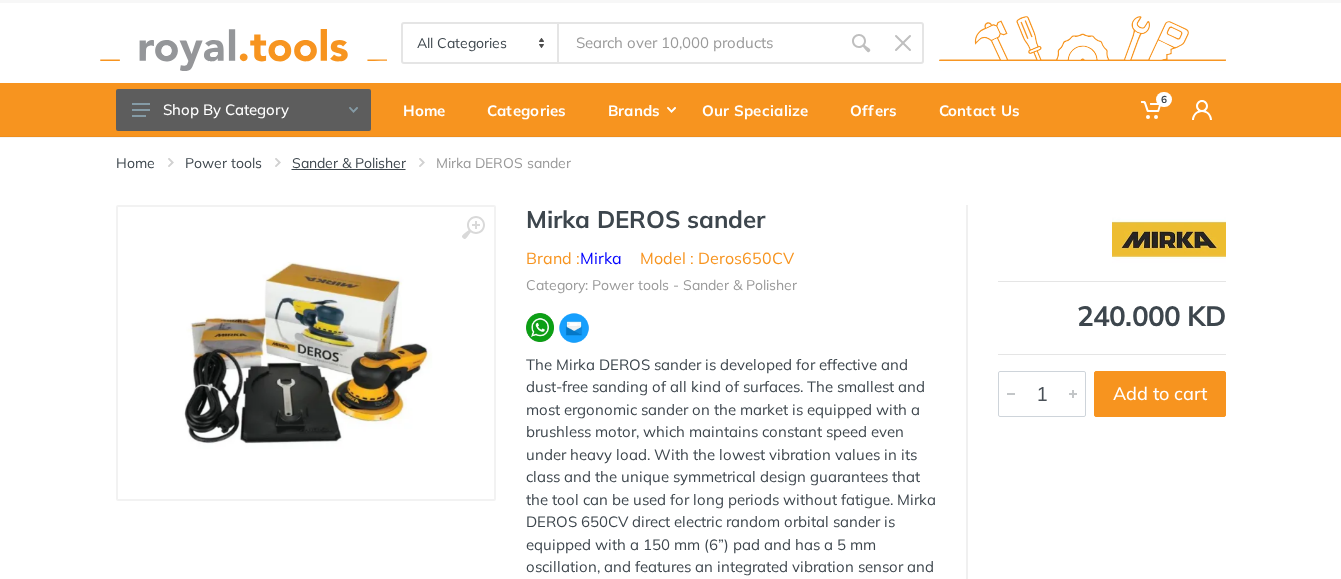 click on "Sander & Polisher" at bounding box center (349, 163) 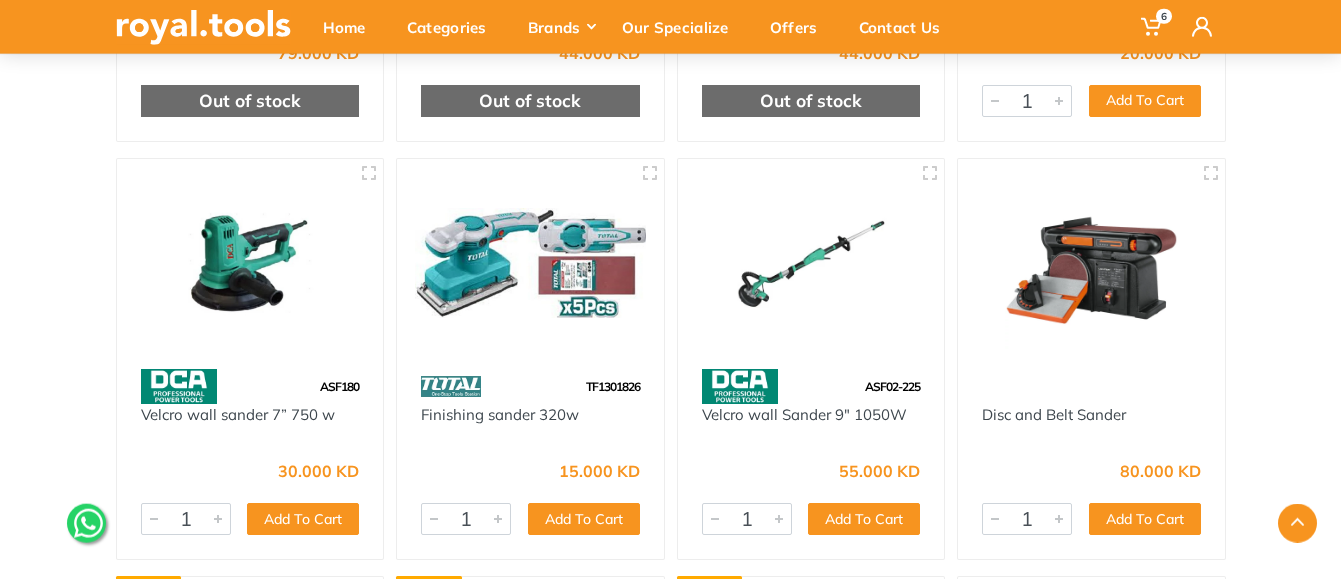 scroll, scrollTop: 5202, scrollLeft: 0, axis: vertical 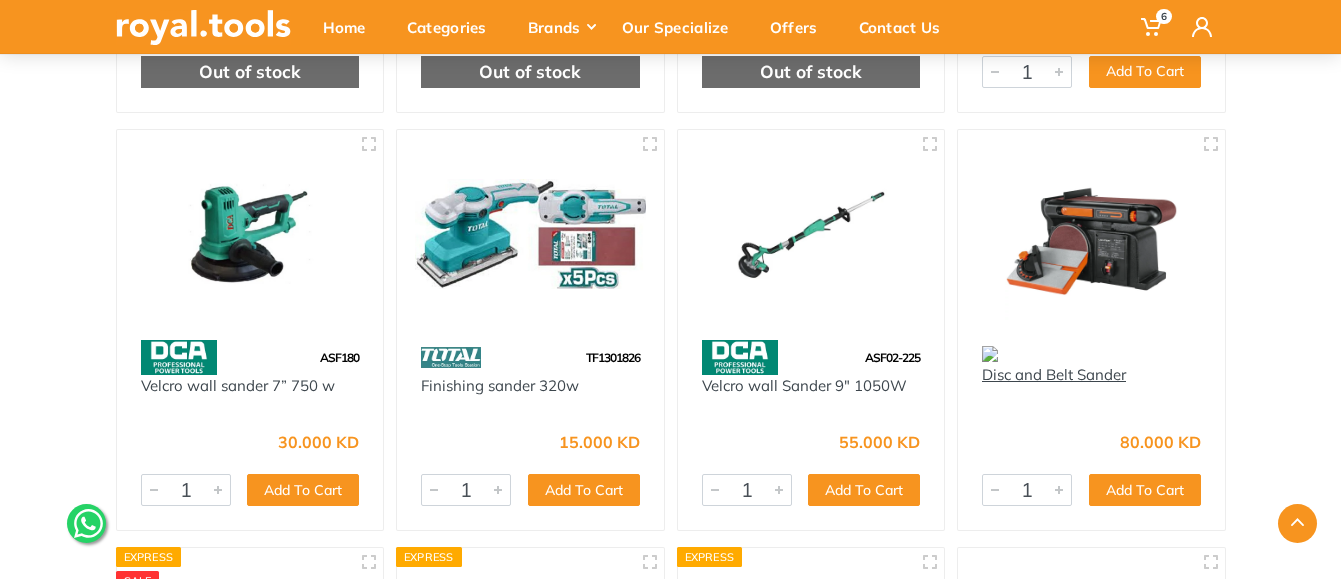 click on "Disc and Belt Sander" at bounding box center [1054, 374] 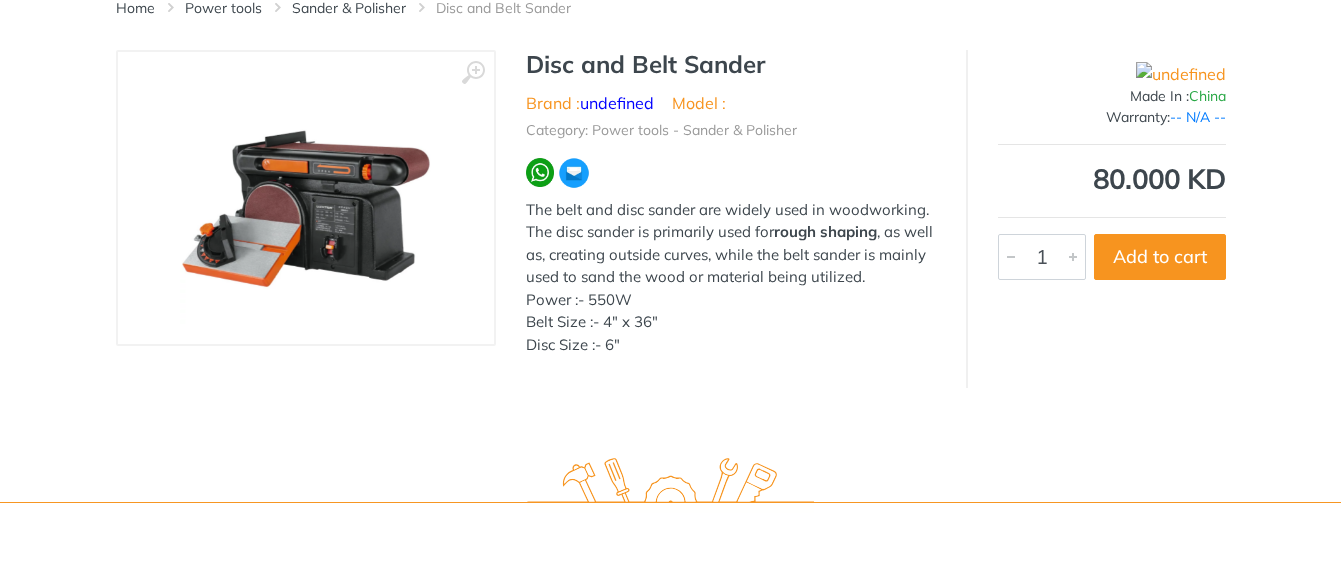 scroll, scrollTop: 0, scrollLeft: 0, axis: both 